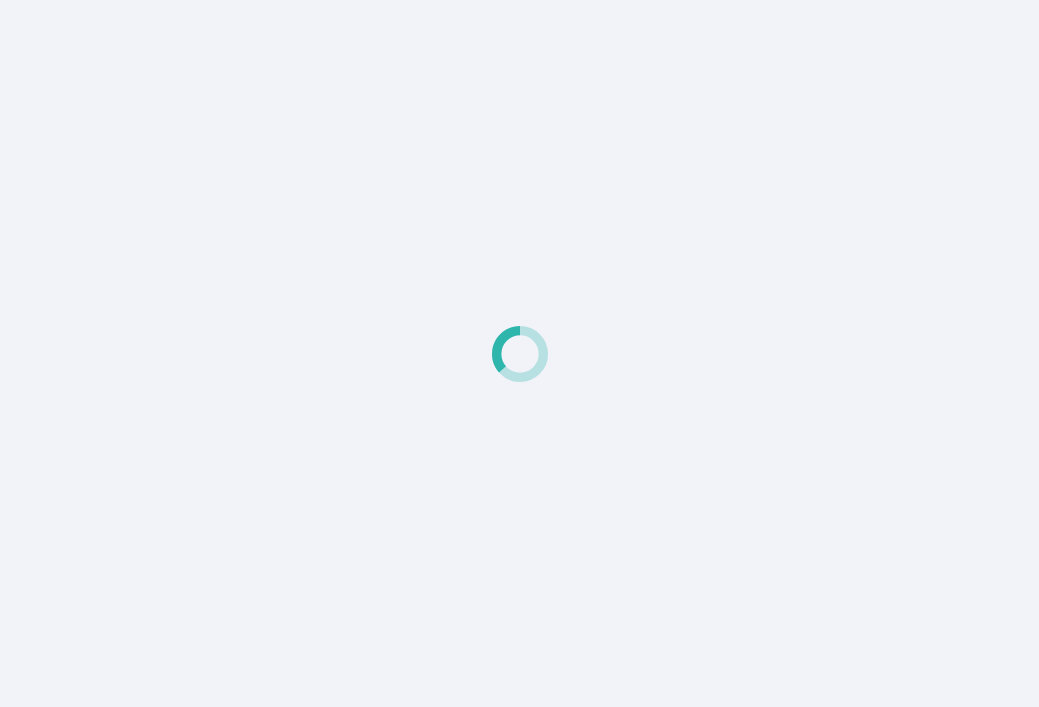 scroll, scrollTop: 0, scrollLeft: 0, axis: both 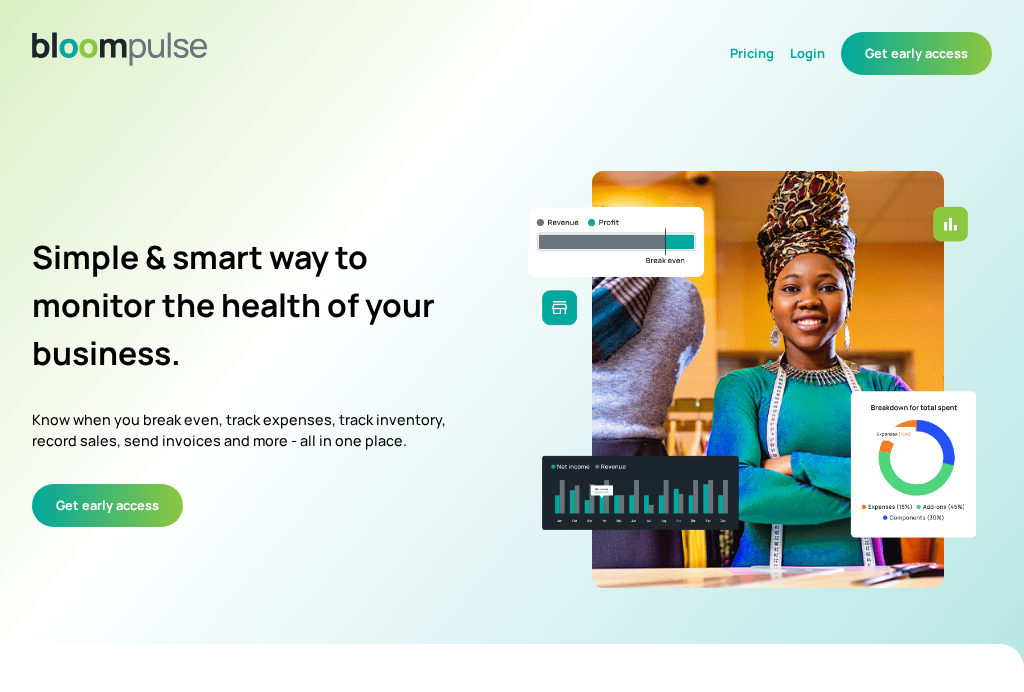select on "ngn" 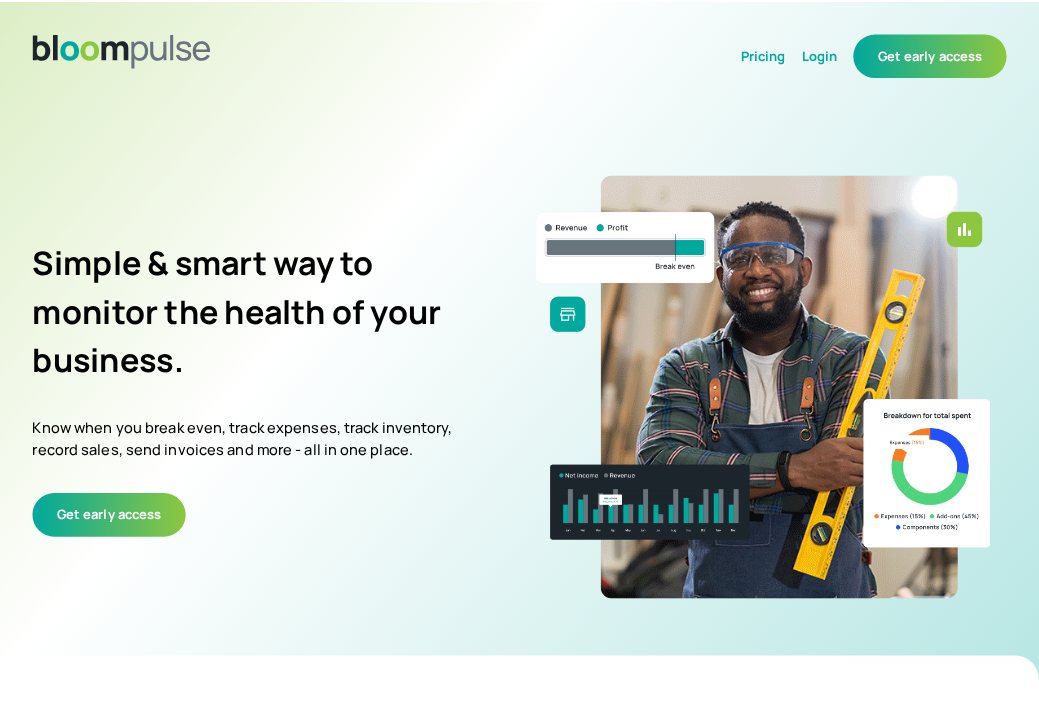 scroll, scrollTop: 0, scrollLeft: 0, axis: both 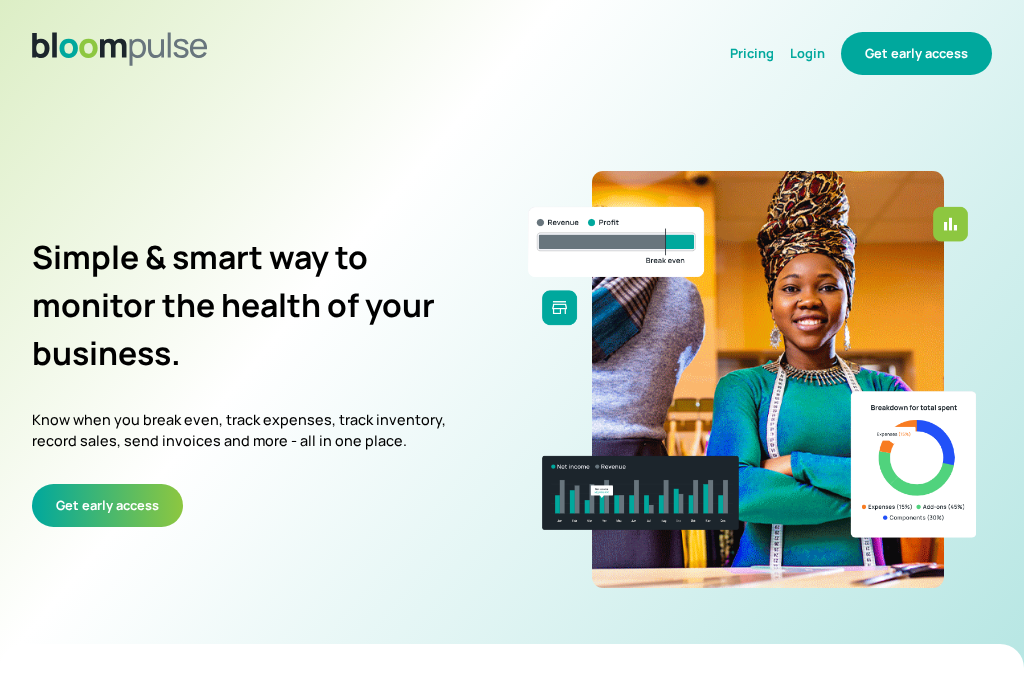 click on "Get early access" at bounding box center (916, 53) 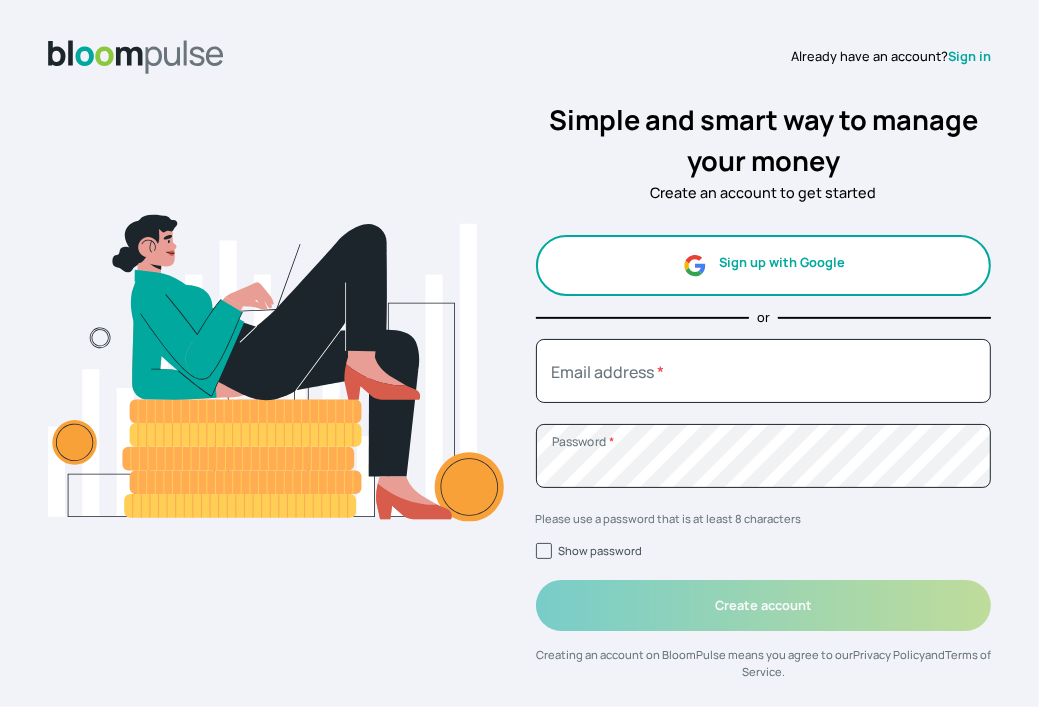 click on "Sign up with Google" at bounding box center (764, 265) 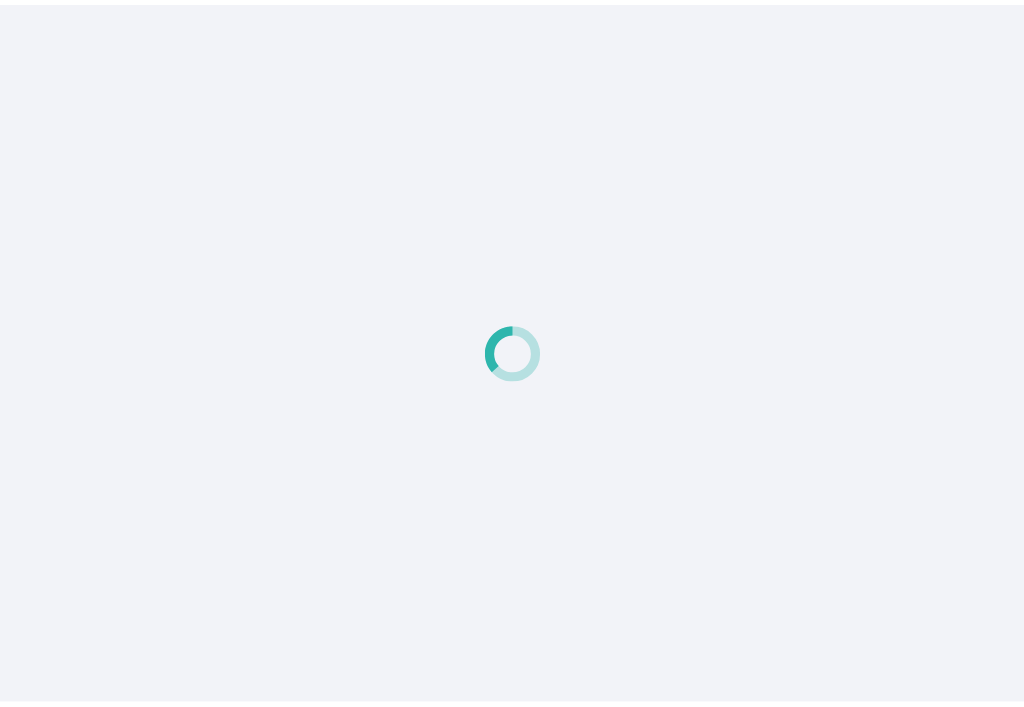 scroll, scrollTop: 0, scrollLeft: 0, axis: both 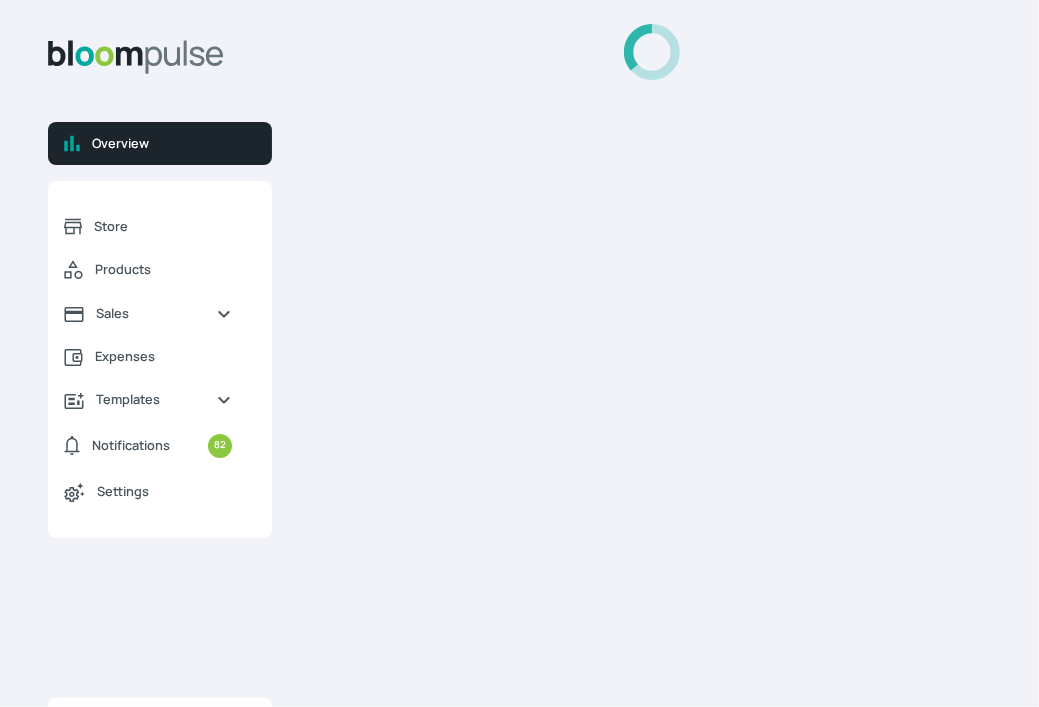 select on "2025" 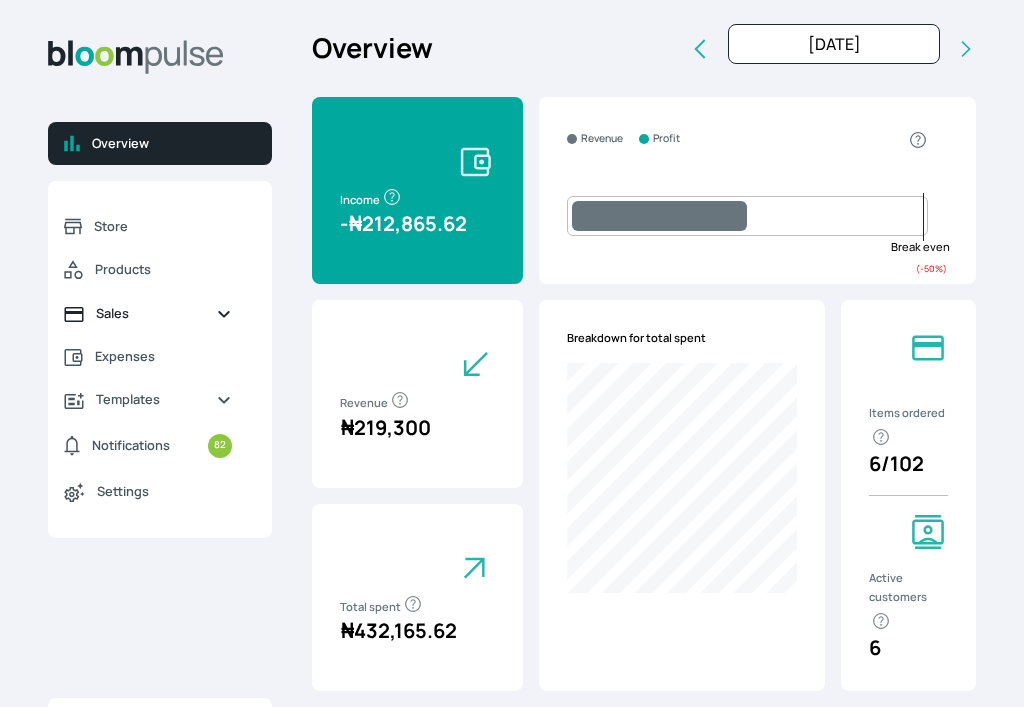click on "Sales" at bounding box center [148, 313] 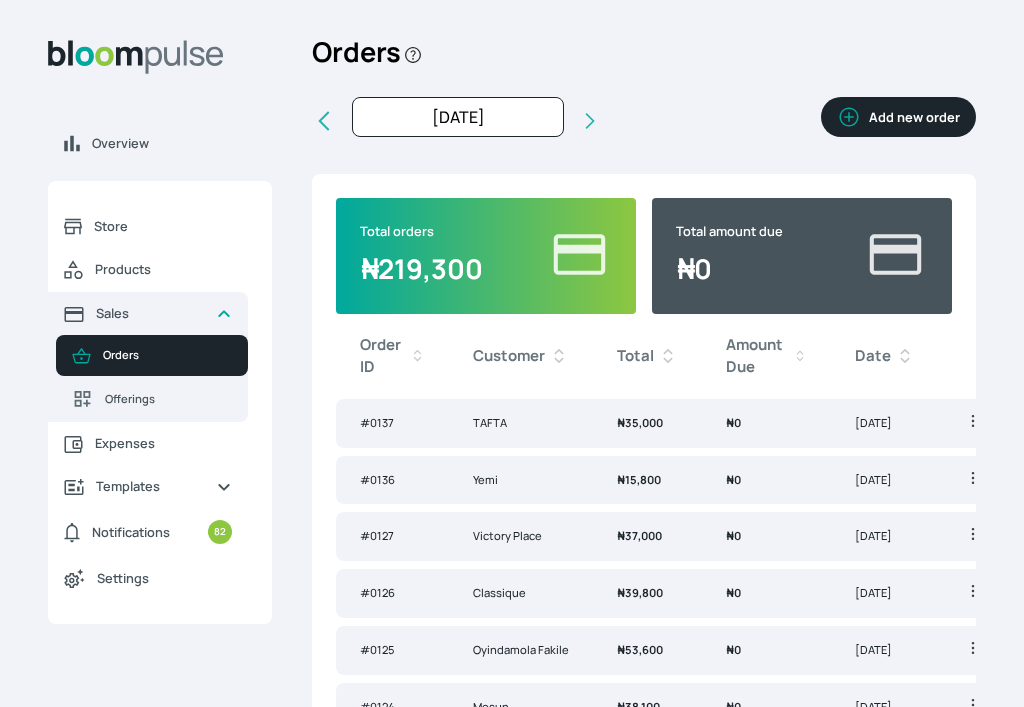 click on "Add new order" at bounding box center [898, 117] 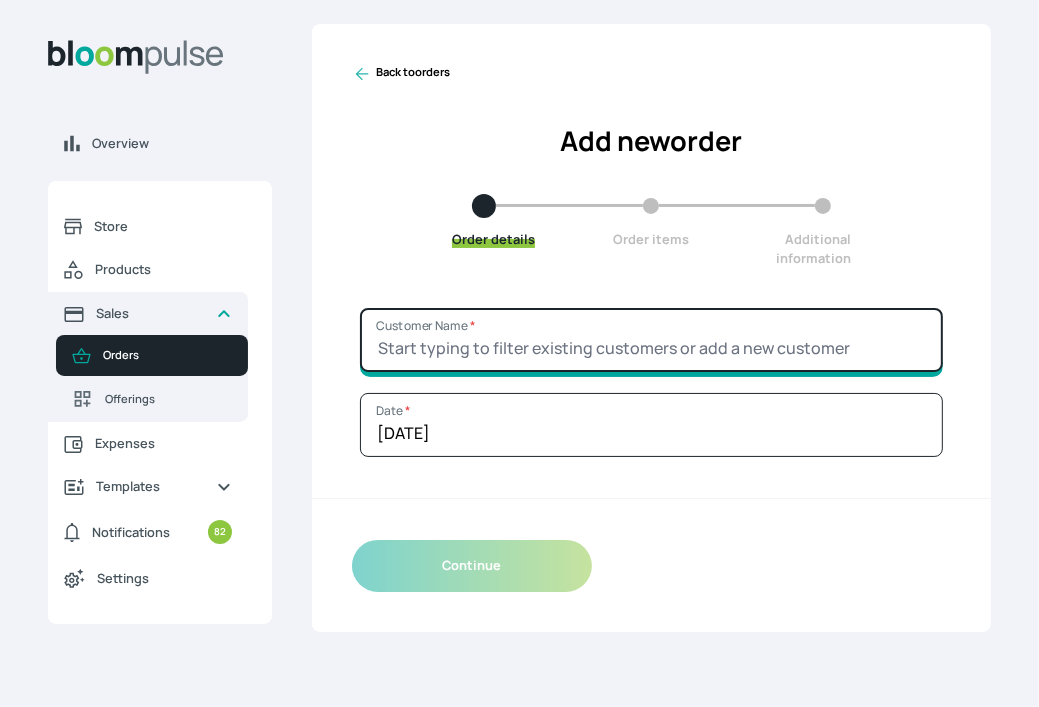 click on "Customer Name    *" at bounding box center (651, 340) 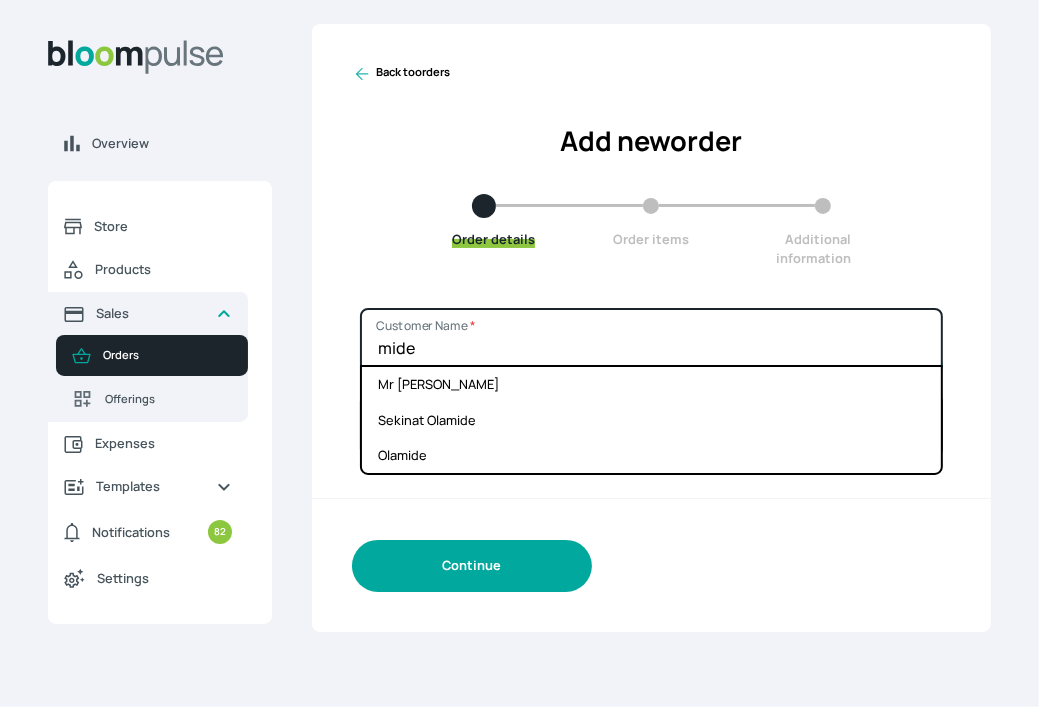type on "mide" 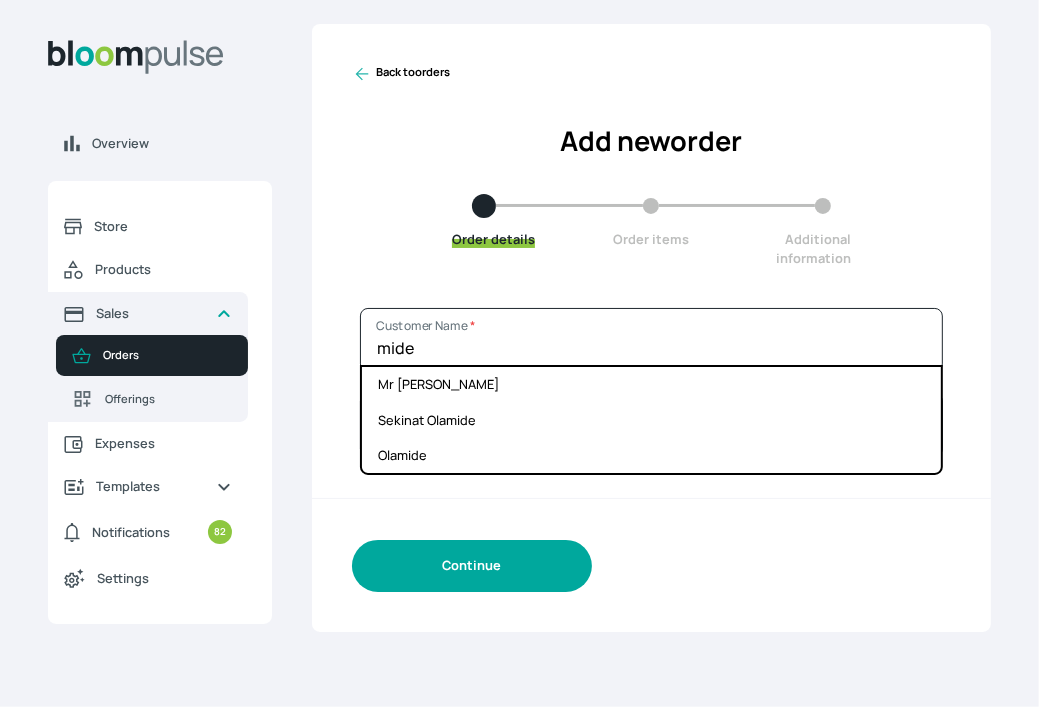 click on "Continue" at bounding box center [472, 565] 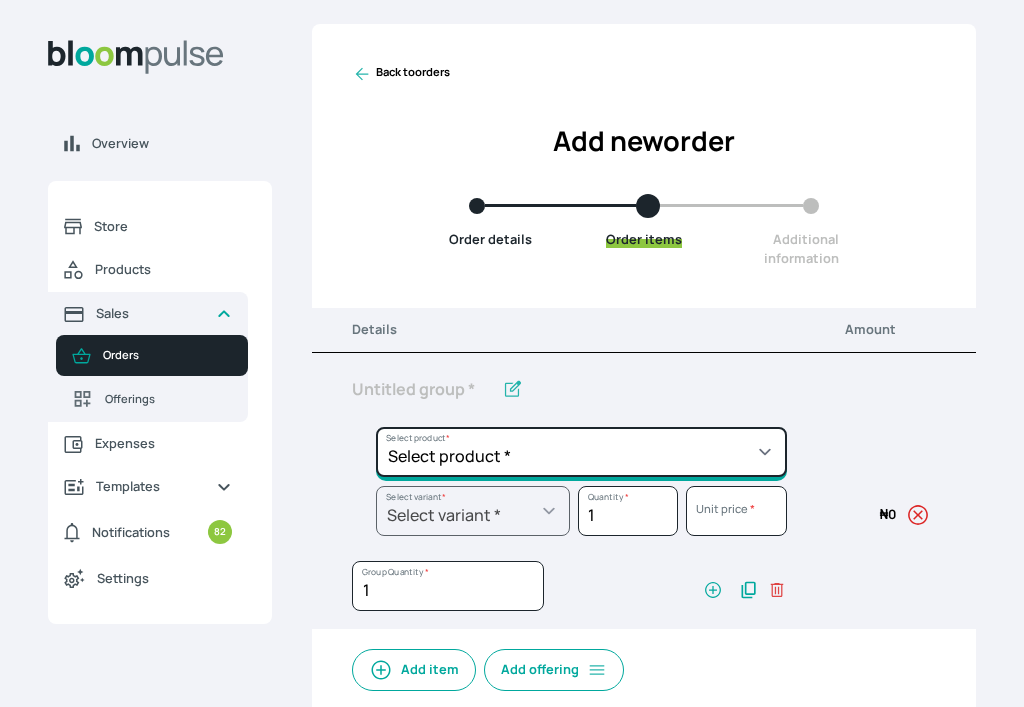 click on "Select product *  Cake Decoration for 8inches High  Chocolate oil based Round Cake  Geneose Sponge square Cake  Pound Square Cake  35cl zobo Mocktail  Banana Bread Batter BBQ Chicken  Bento Cake Budget Friendly Whippedcream Decoration Cake Decoration for 6inches High Cake Decoration for 6inches Low Cake loaf Chocolate Cake Batter Chocolate Ganache Chocolate oil based Batter Chocolate oil based square Cake Chocolate Round Cake Chop Life Package 2 Classic Banana Bread Loaf Coconut Banana Bread Loaf Cookies and Cream oil based Batter Cookies and cream oil based Round Cake Cupcakes Custom Made Whippedcream Decoration Doughnut Batter Fondant 1 Recipe  Fruit Cake Fruit Cake Batter Geneose Sponge Cake Batter Geneose Sponge Round Cake Meat Pie Meat Pie per 1 Mini puff Pound Cake Batter Pound Round Cake  Puff puff Redvelvet Cake Batter Redvelvet oil based Batter Redvelvet oil based Round Cake Redvelvet Round Cake Royal Buttercream  Small chops Stick Meat Sugar Doughnut  Swiss Meringue Buttercream  Valentine Love Box" at bounding box center (581, 452) 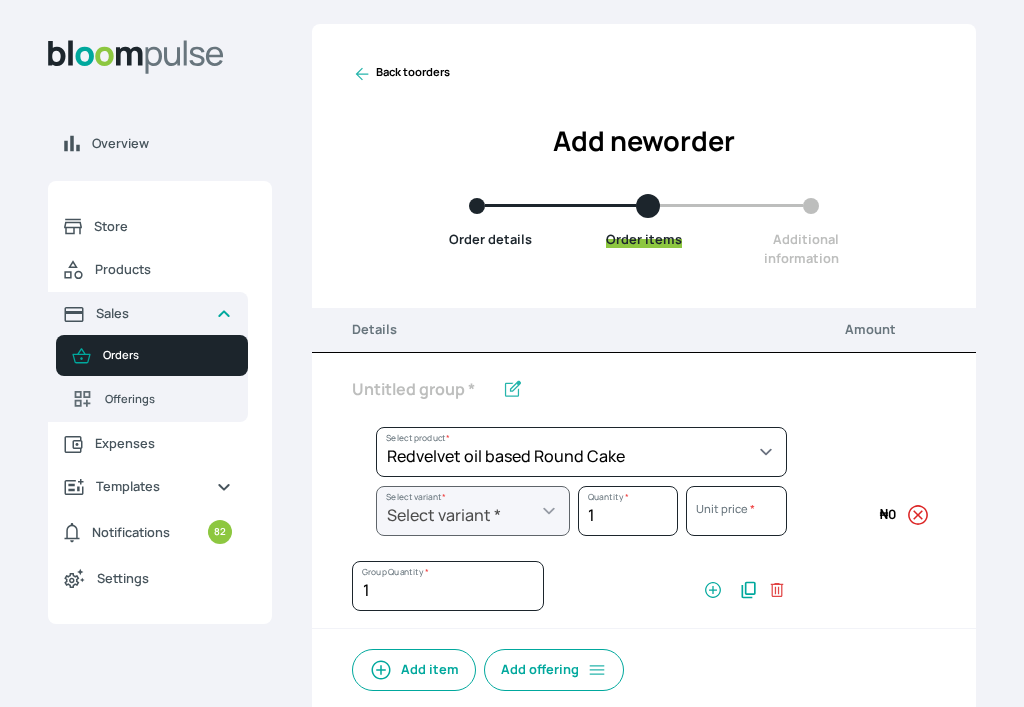 select on "308ec9aa-9c9b-4c8b-9137-5de2303ab237" 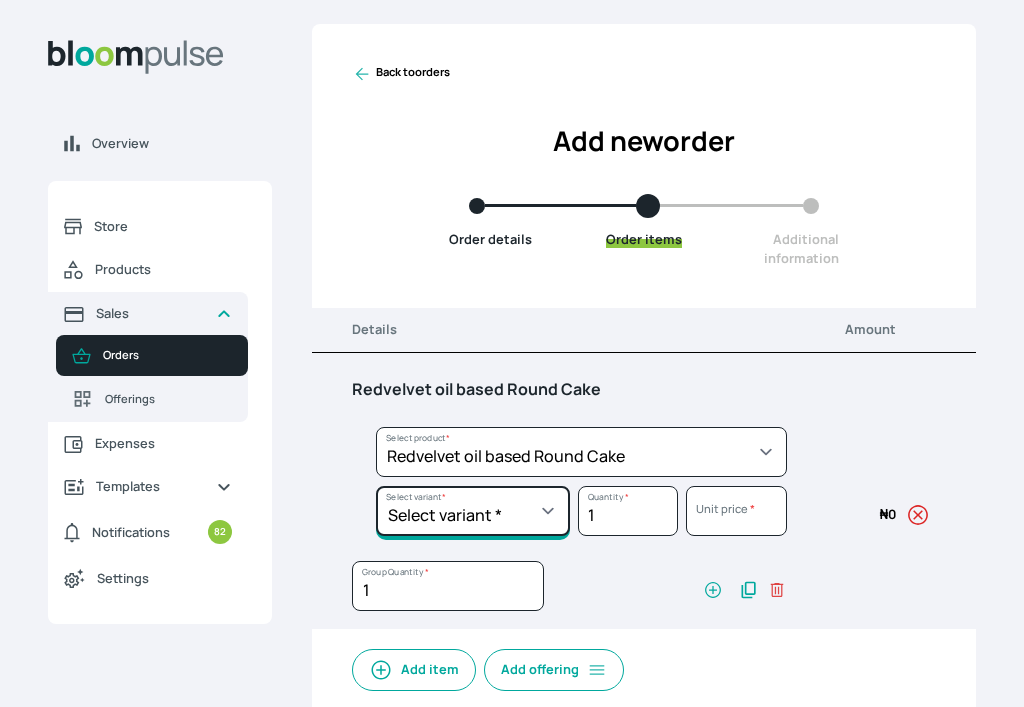 click on "Select variant * 10inches 11inches  12inches 6inches 7inches 8inches  9inches" at bounding box center [473, 511] 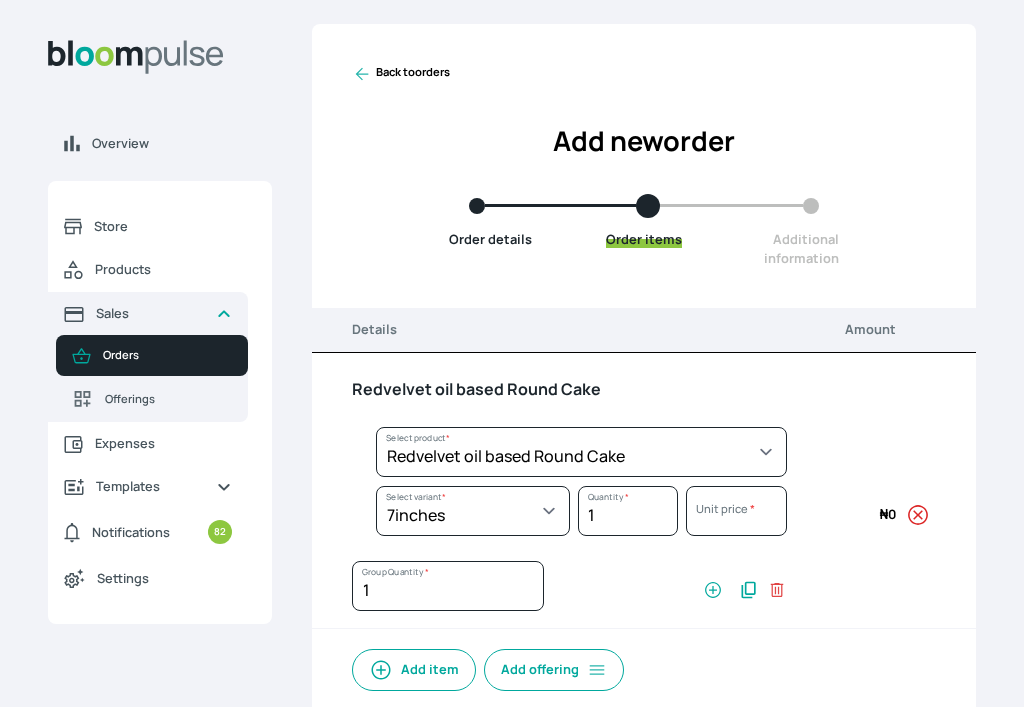 select on "308ec9aa-9c9b-4c8b-9137-5de2303ab237" 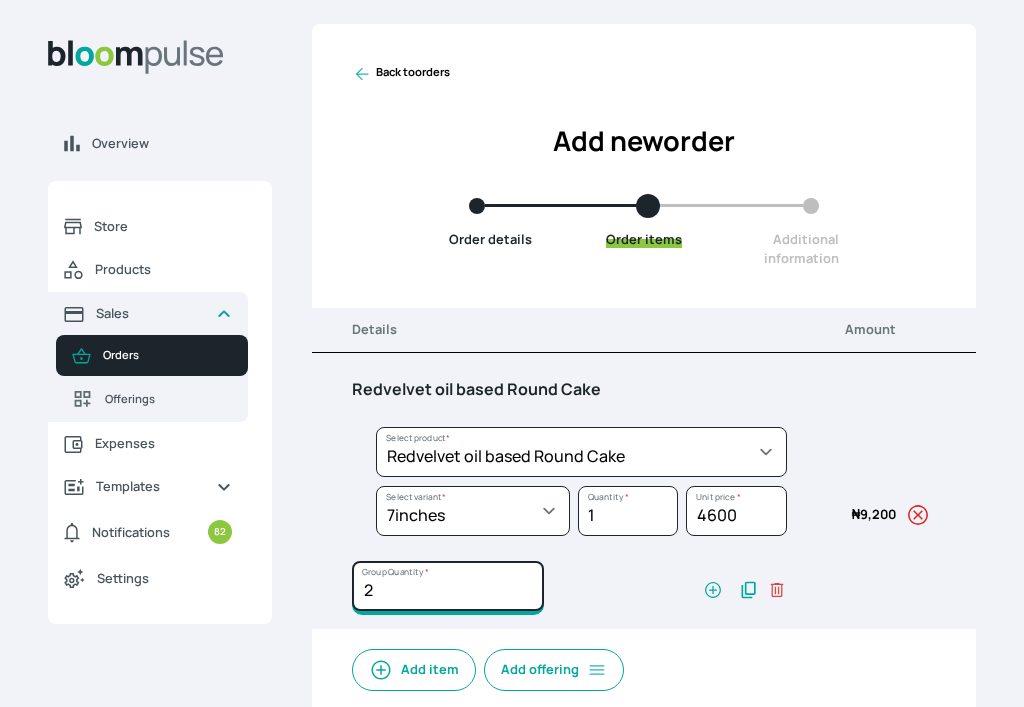 click on "2" at bounding box center (448, 586) 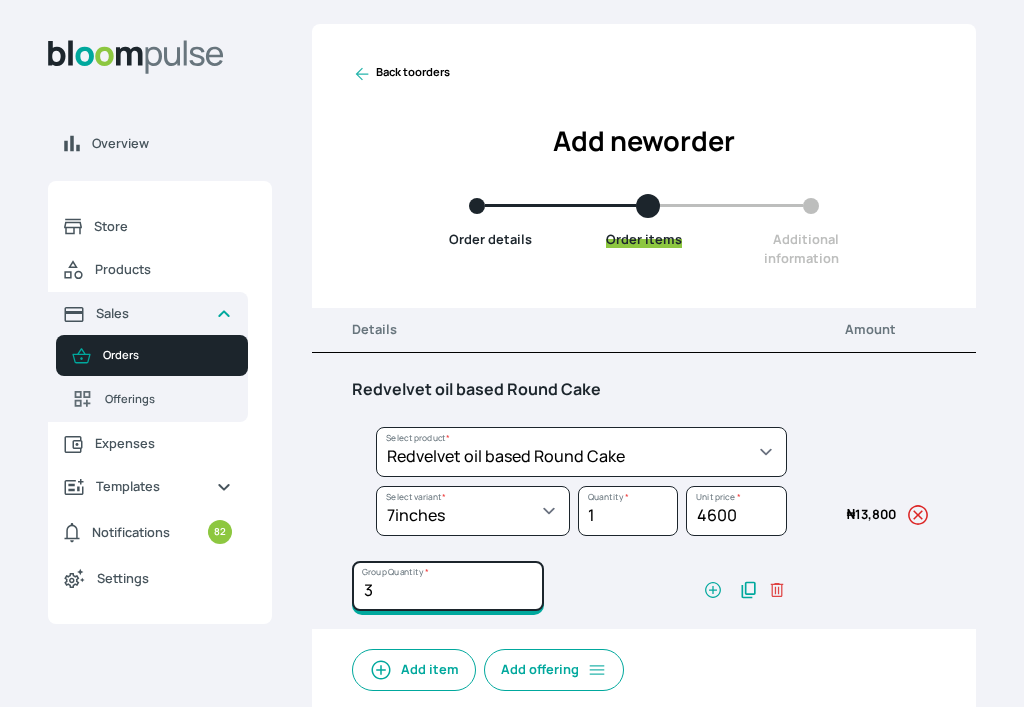 click on "3" at bounding box center (448, 586) 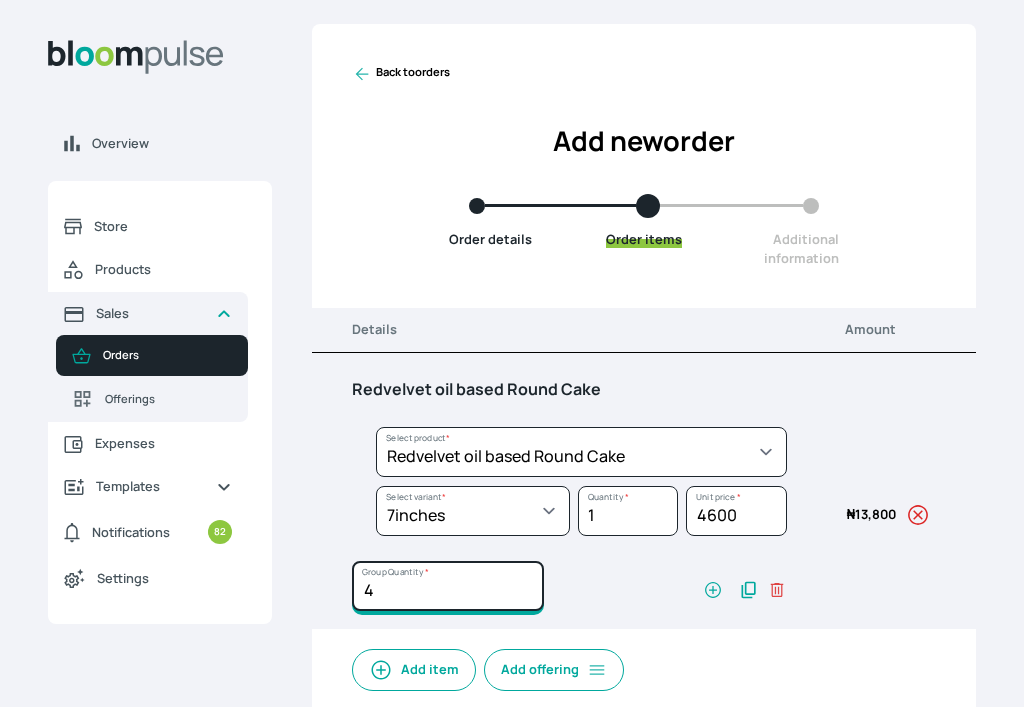 type on "4" 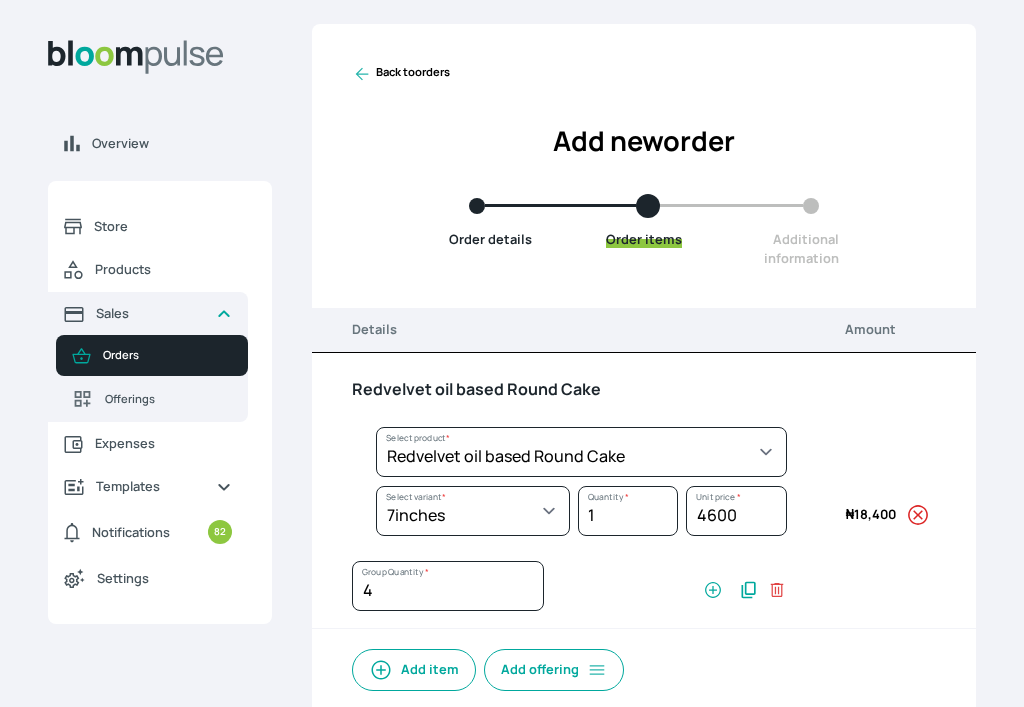 click on "Add item" at bounding box center [414, 670] 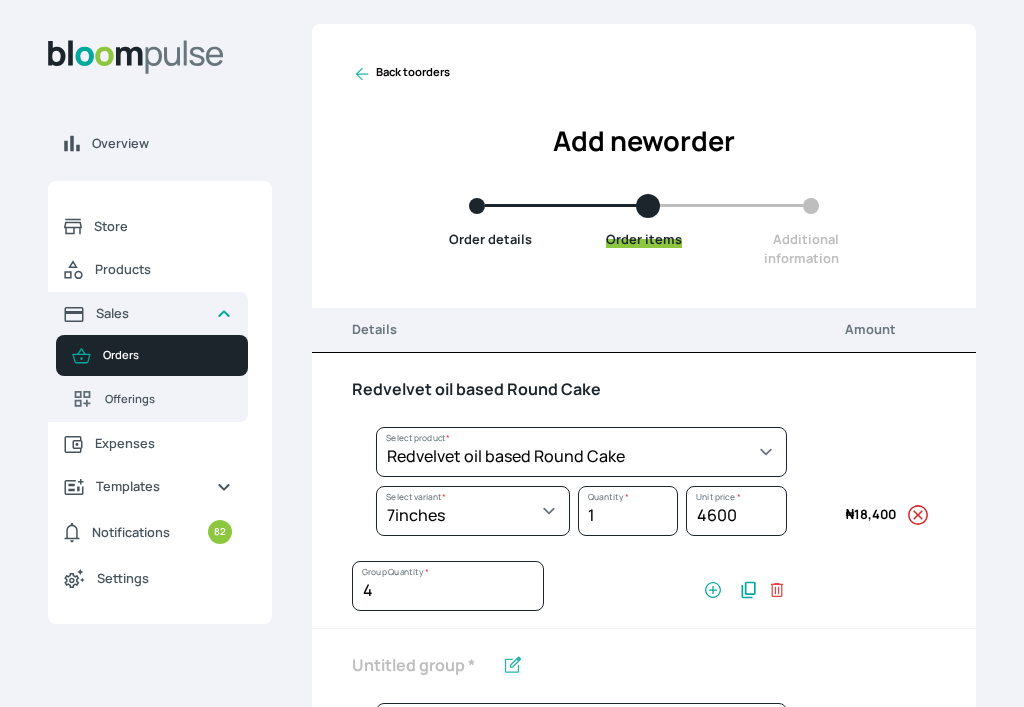 scroll, scrollTop: 543, scrollLeft: 0, axis: vertical 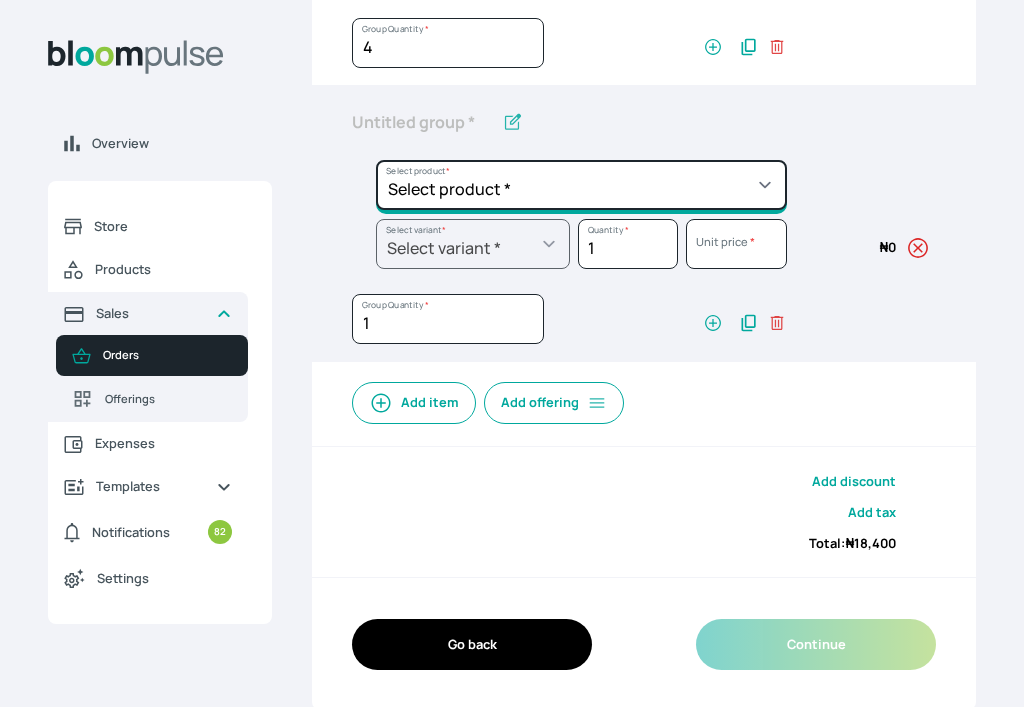 click on "Select product *  Cake Decoration for 8inches High  Chocolate oil based Round Cake  Geneose Sponge square Cake  Pound Square Cake  35cl zobo Mocktail  Banana Bread Batter BBQ Chicken  Bento Cake Budget Friendly Whippedcream Decoration Cake Decoration for 6inches High Cake Decoration for 6inches Low Cake loaf Chocolate Cake Batter Chocolate Ganache Chocolate oil based Batter Chocolate oil based square Cake Chocolate Round Cake Chop Life Package 2 Classic Banana Bread Loaf Coconut Banana Bread Loaf Cookies and Cream oil based Batter Cookies and cream oil based Round Cake Cupcakes Custom Made Whippedcream Decoration Doughnut Batter Fondant 1 Recipe  Fruit Cake Fruit Cake Batter Geneose Sponge Cake Batter Geneose Sponge Round Cake Meat Pie Meat Pie per 1 Mini puff Pound Cake Batter Pound Round Cake  Puff puff Redvelvet Cake Batter Redvelvet oil based Batter Redvelvet oil based Round Cake Redvelvet Round Cake Royal Buttercream  Small chops Stick Meat Sugar Doughnut  Swiss Meringue Buttercream  Valentine Love Box" at bounding box center (581, -91) 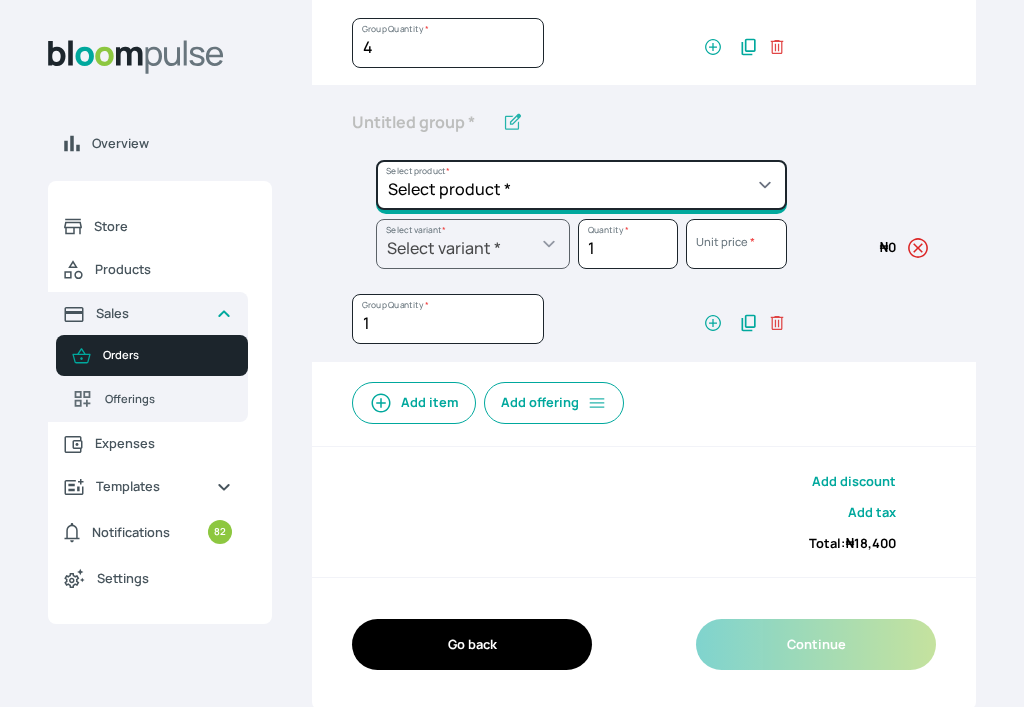 select on "83f82b0c-44eb-4ac8-bd97-27faddcd7e30" 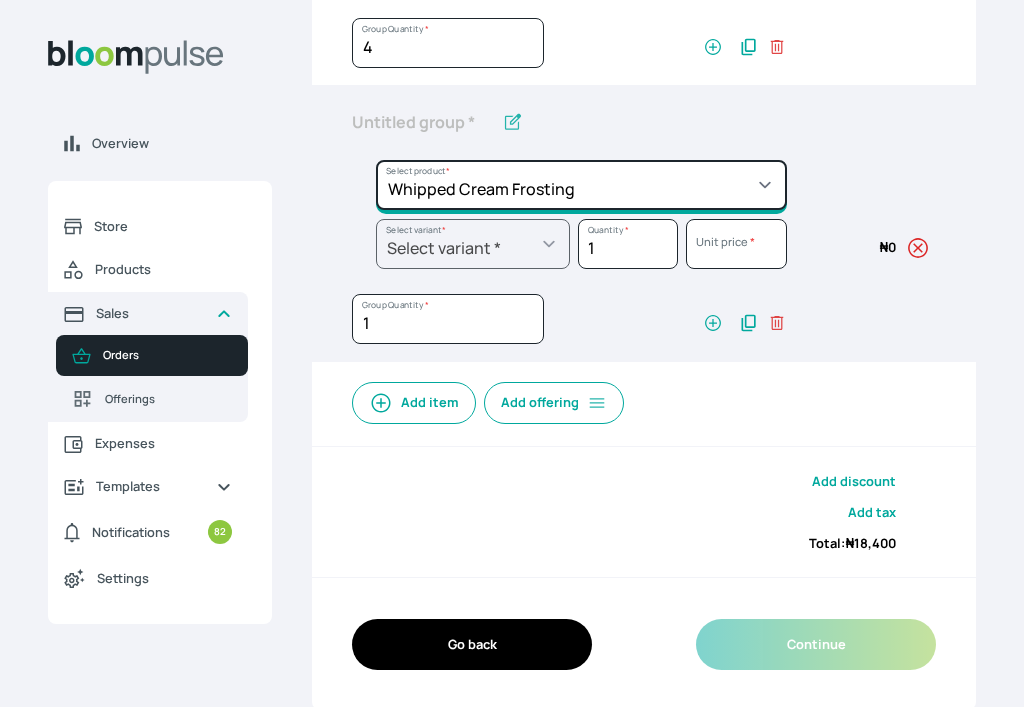 click on "Select product *  Cake Decoration for 8inches High  Chocolate oil based Round Cake  Geneose Sponge square Cake  Pound Square Cake  35cl zobo Mocktail  Banana Bread Batter BBQ Chicken  Bento Cake Budget Friendly Whippedcream Decoration Cake Decoration for 6inches High Cake Decoration for 6inches Low Cake loaf Chocolate Cake Batter Chocolate Ganache Chocolate oil based Batter Chocolate oil based square Cake Chocolate Round Cake Chop Life Package 2 Classic Banana Bread Loaf Coconut Banana Bread Loaf Cookies and Cream oil based Batter Cookies and cream oil based Round Cake Cupcakes Custom Made Whippedcream Decoration Doughnut Batter Fondant 1 Recipe  Fruit Cake Fruit Cake Batter Geneose Sponge Cake Batter Geneose Sponge Round Cake Meat Pie Meat Pie per 1 Mini puff Pound Cake Batter Pound Round Cake  Puff puff Redvelvet Cake Batter Redvelvet oil based Batter Redvelvet oil based Round Cake Redvelvet Round Cake Royal Buttercream  Small chops Stick Meat Sugar Doughnut  Swiss Meringue Buttercream  Valentine Love Box" at bounding box center (581, -91) 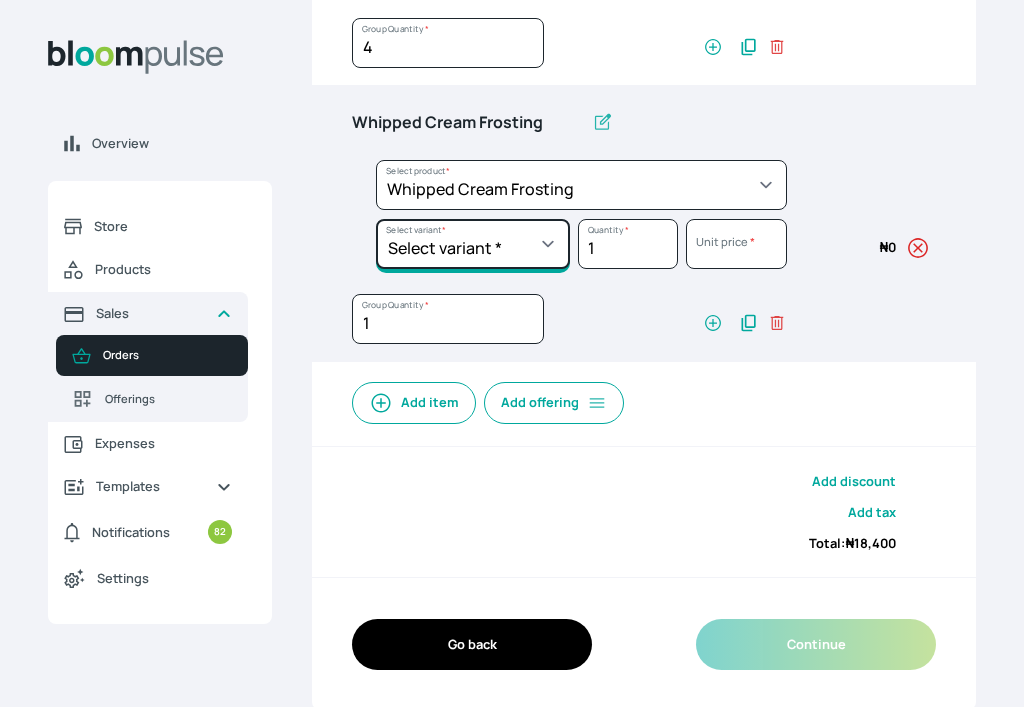 click on "Select variant * 1 cup 2 cups 3 cups 4 cups" at bounding box center (473, -32) 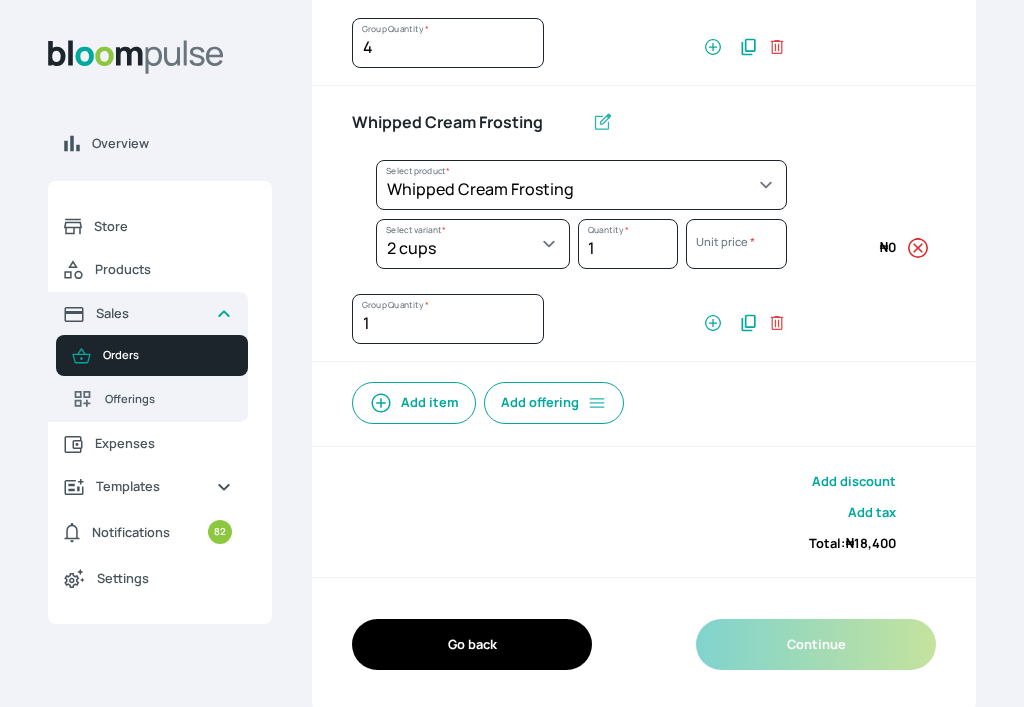 select on "83f82b0c-44eb-4ac8-bd97-27faddcd7e30" 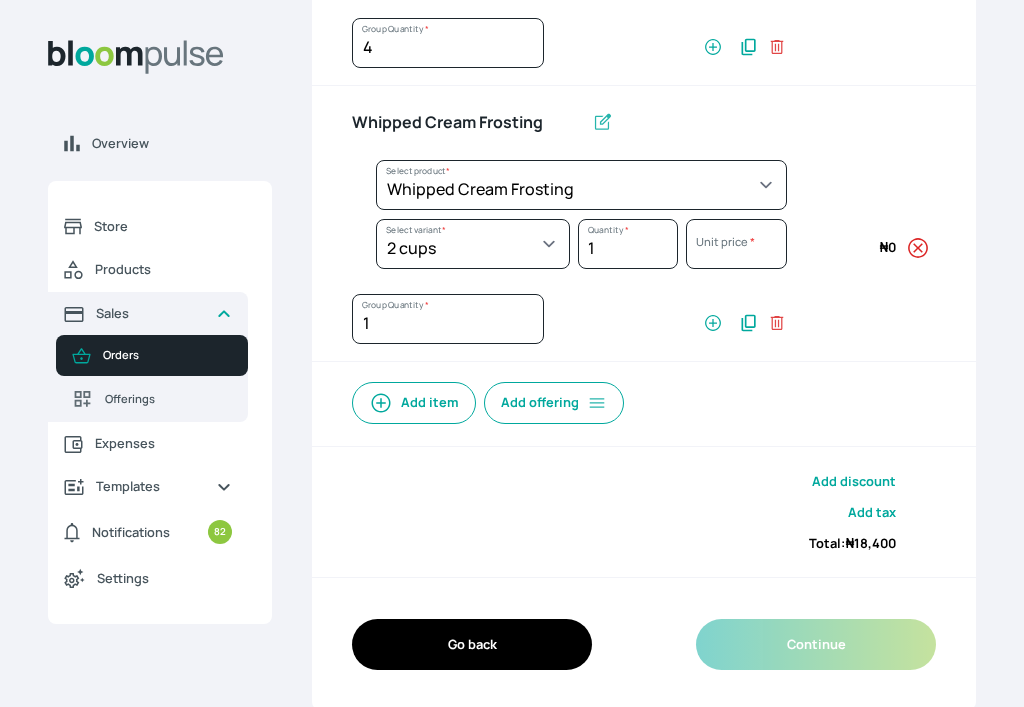 select on "c32598fd-da48-43a0-ba15-76ca132400df" 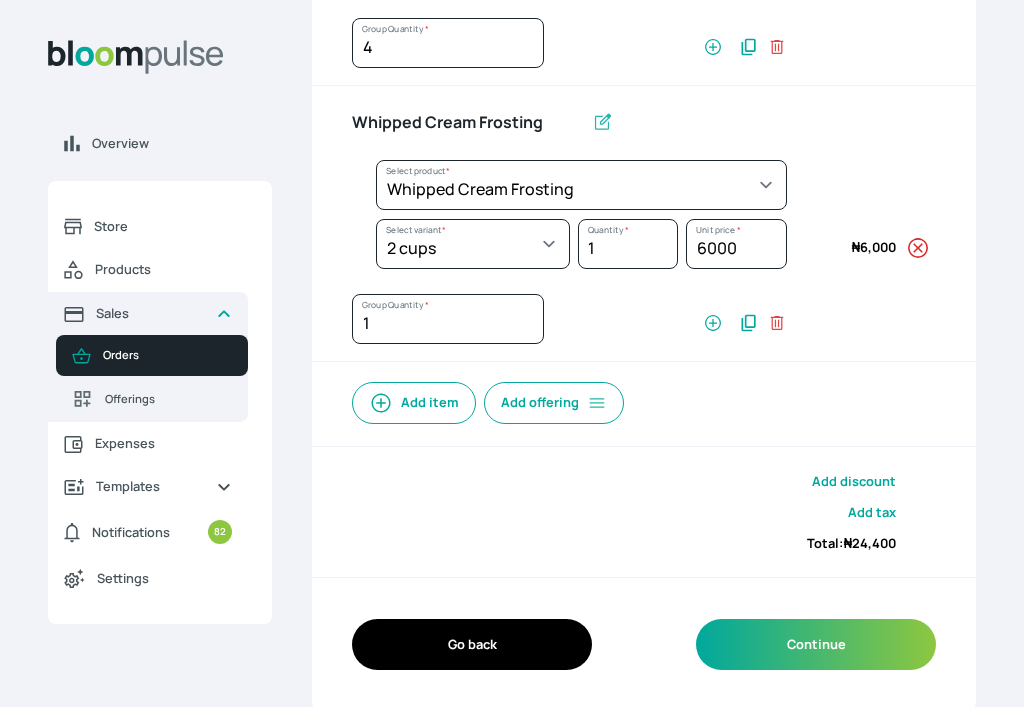 click on "Go back" at bounding box center (472, 644) 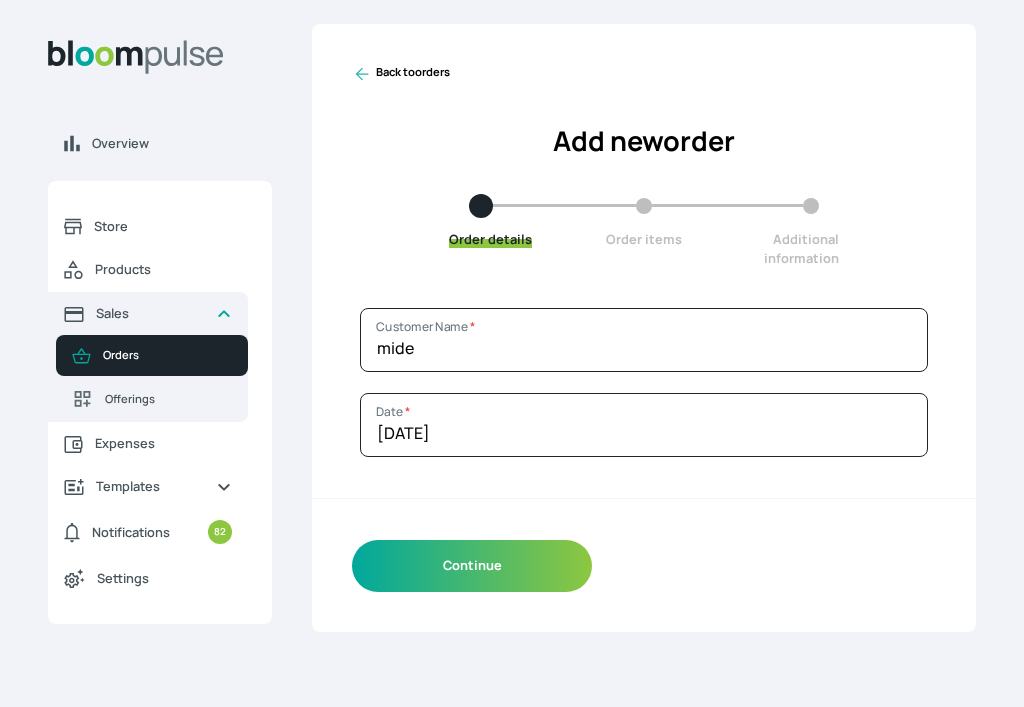 scroll, scrollTop: 0, scrollLeft: 0, axis: both 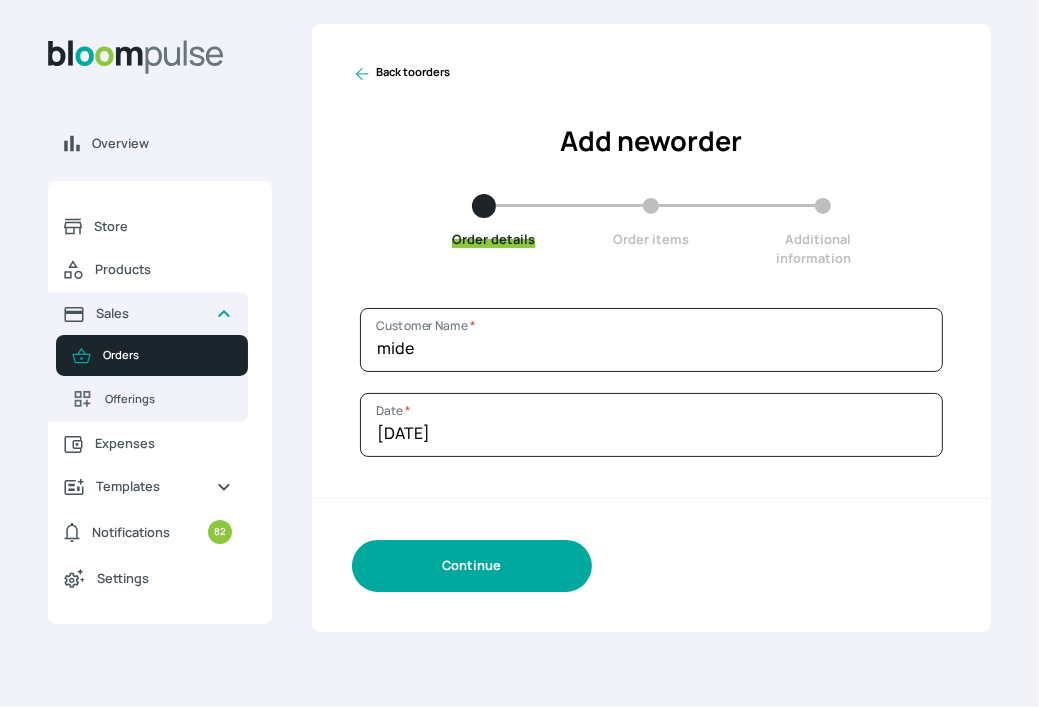 click on "Continue" at bounding box center (472, 565) 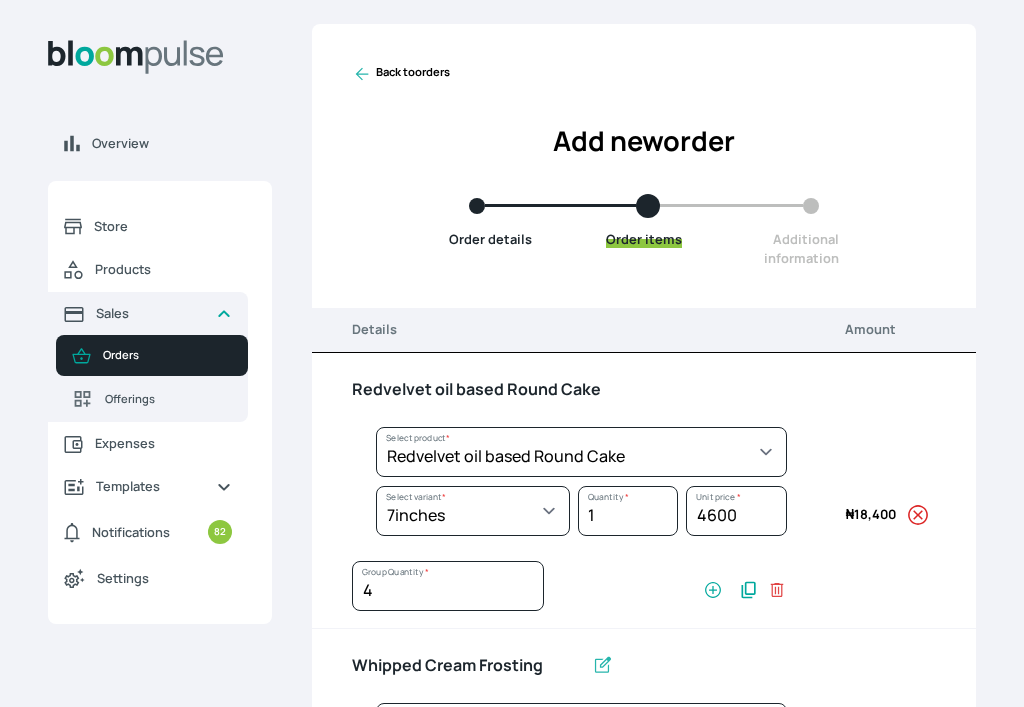scroll, scrollTop: 543, scrollLeft: 0, axis: vertical 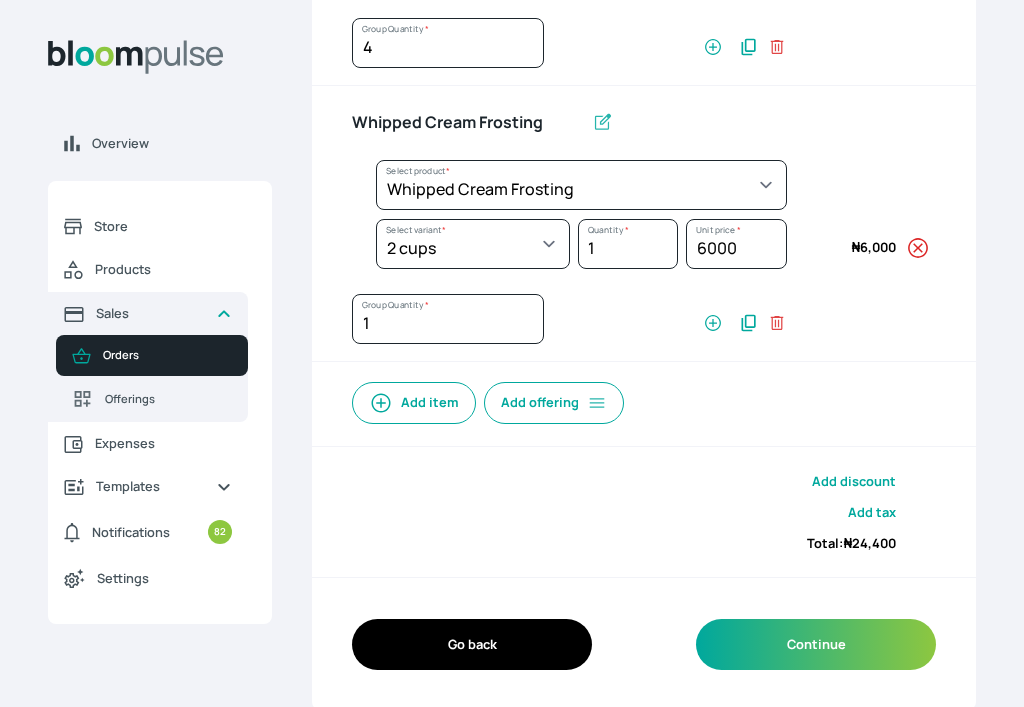 click on "Add item" at bounding box center [414, 403] 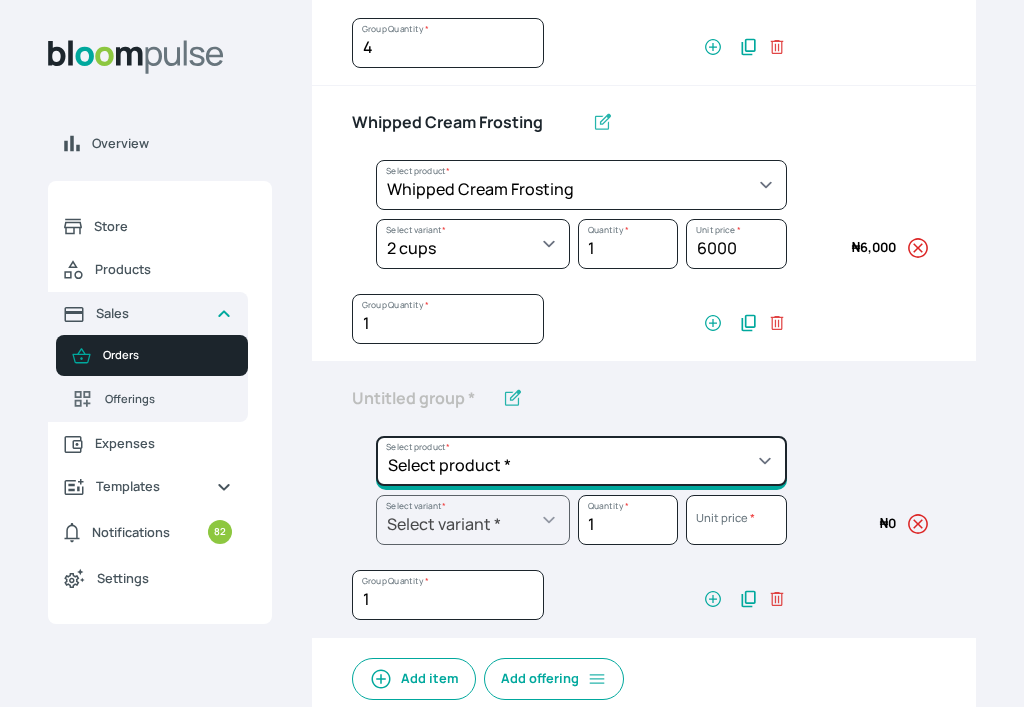 click on "Select product *  Cake Decoration for 8inches High  Chocolate oil based Round Cake  Geneose Sponge square Cake  Pound Square Cake  35cl zobo Mocktail  Banana Bread Batter BBQ Chicken  Bento Cake Budget Friendly Whippedcream Decoration Cake Decoration for 6inches High Cake Decoration for 6inches Low Cake loaf Chocolate Cake Batter Chocolate Ganache Chocolate oil based Batter Chocolate oil based square Cake Chocolate Round Cake Chop Life Package 2 Classic Banana Bread Loaf Coconut Banana Bread Loaf Cookies and Cream oil based Batter Cookies and cream oil based Round Cake Cupcakes Custom Made Whippedcream Decoration Doughnut Batter Fondant 1 Recipe  Fruit Cake Fruit Cake Batter Geneose Sponge Cake Batter Geneose Sponge Round Cake Meat Pie Meat Pie per 1 Mini puff Pound Cake Batter Pound Round Cake  Puff puff Redvelvet Cake Batter Redvelvet oil based Batter Redvelvet oil based Round Cake Redvelvet Round Cake Royal Buttercream  Small chops Stick Meat Sugar Doughnut  Swiss Meringue Buttercream  Valentine Love Box" at bounding box center [581, -91] 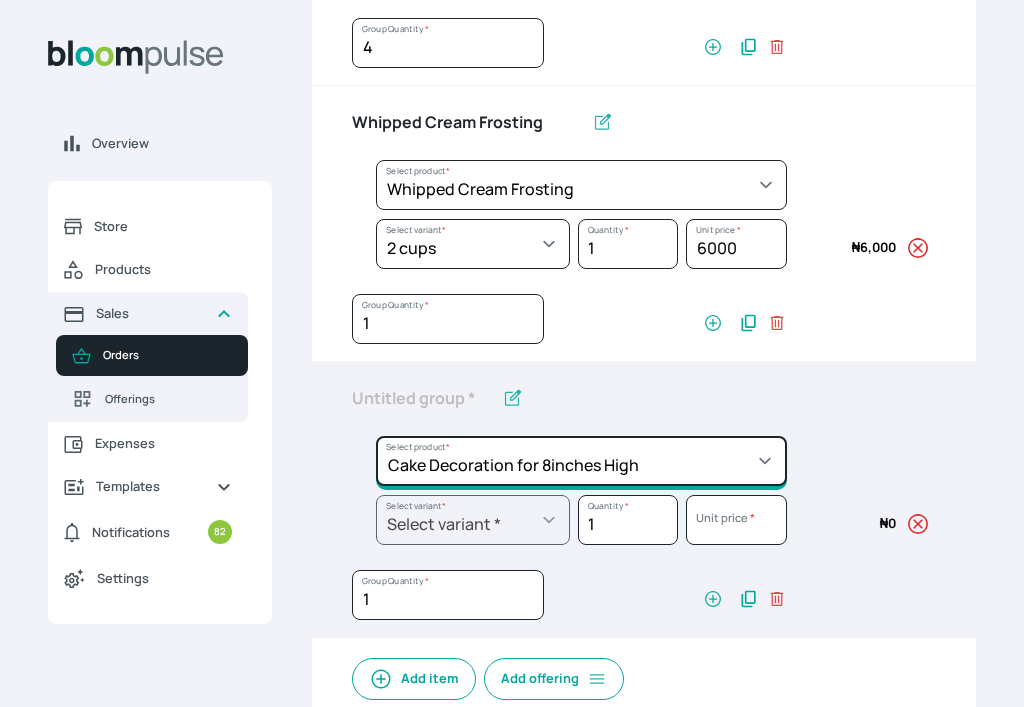 click on "Select product *  Cake Decoration for 8inches High  Chocolate oil based Round Cake  Geneose Sponge square Cake  Pound Square Cake  35cl zobo Mocktail  Banana Bread Batter BBQ Chicken  Bento Cake Budget Friendly Whippedcream Decoration Cake Decoration for 6inches High Cake Decoration for 6inches Low Cake loaf Chocolate Cake Batter Chocolate Ganache Chocolate oil based Batter Chocolate oil based square Cake Chocolate Round Cake Chop Life Package 2 Classic Banana Bread Loaf Coconut Banana Bread Loaf Cookies and Cream oil based Batter Cookies and cream oil based Round Cake Cupcakes Custom Made Whippedcream Decoration Doughnut Batter Fondant 1 Recipe  Fruit Cake Fruit Cake Batter Geneose Sponge Cake Batter Geneose Sponge Round Cake Meat Pie Meat Pie per 1 Mini puff Pound Cake Batter Pound Round Cake  Puff puff Redvelvet Cake Batter Redvelvet oil based Batter Redvelvet oil based Round Cake Redvelvet Round Cake Royal Buttercream  Small chops Stick Meat Sugar Doughnut  Swiss Meringue Buttercream  Valentine Love Box" at bounding box center (581, -91) 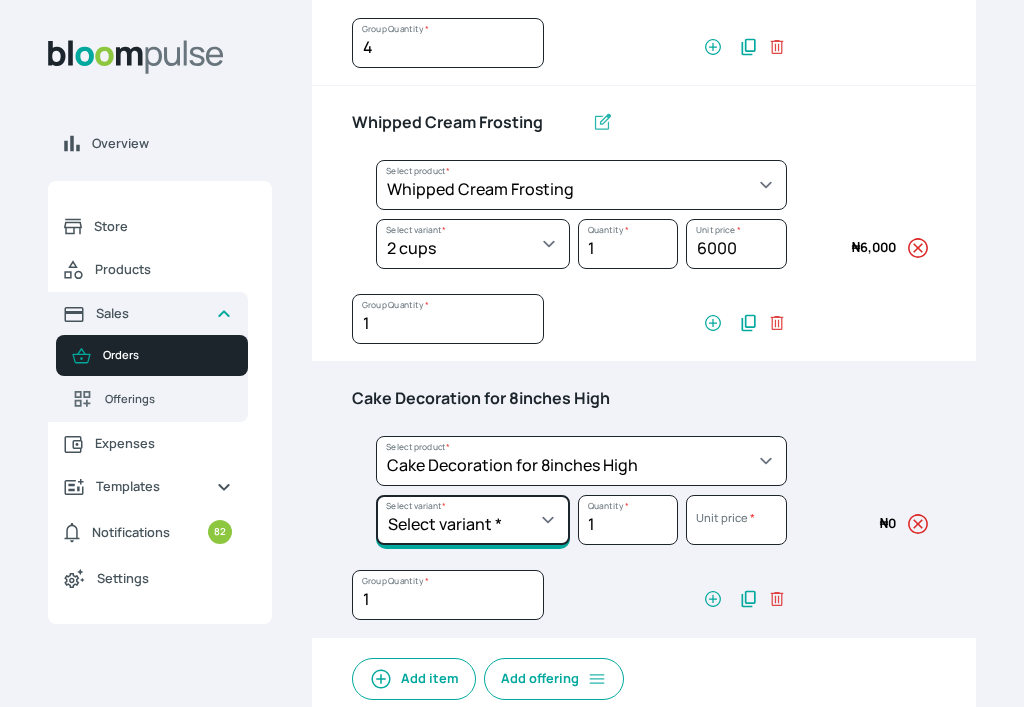 click on "Select variant * Basic Complex Regular" at bounding box center [473, -32] 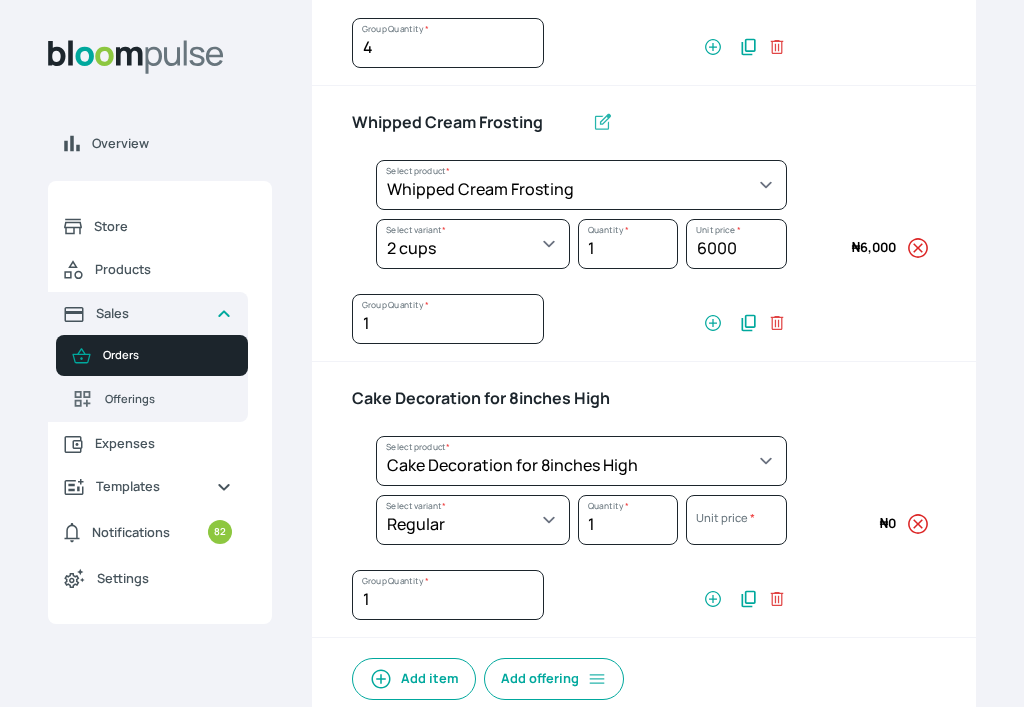 select on "023b730d-bc46-477e-b7f7-d3522e7f455b" 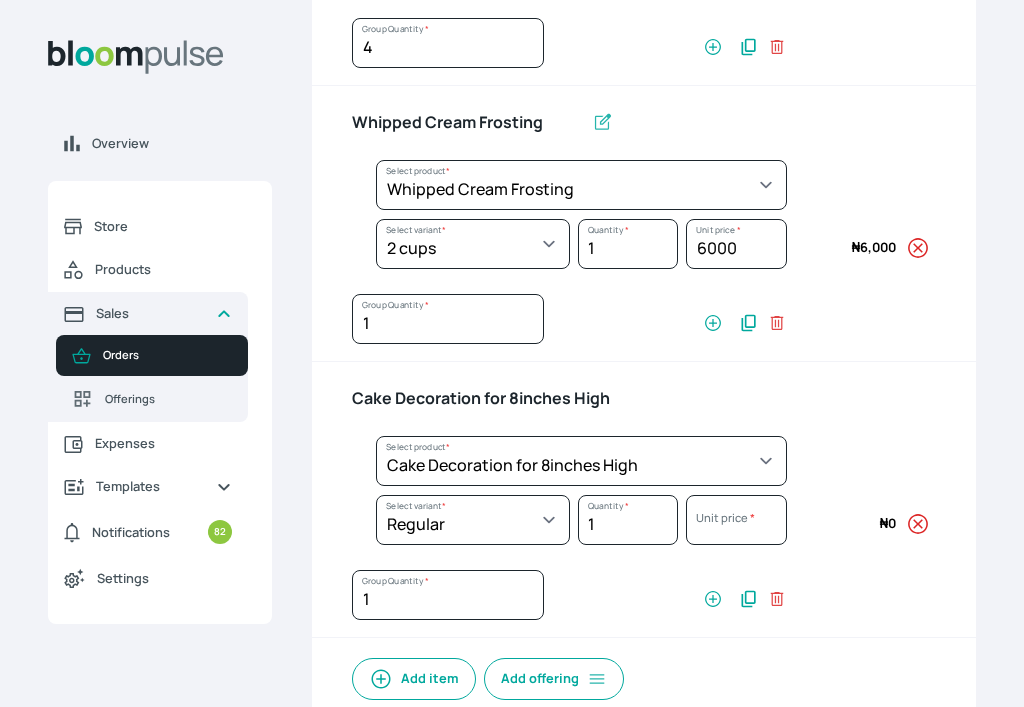 select on "13dbb06e-f851-45db-a0d6-3609ea7c0f11" 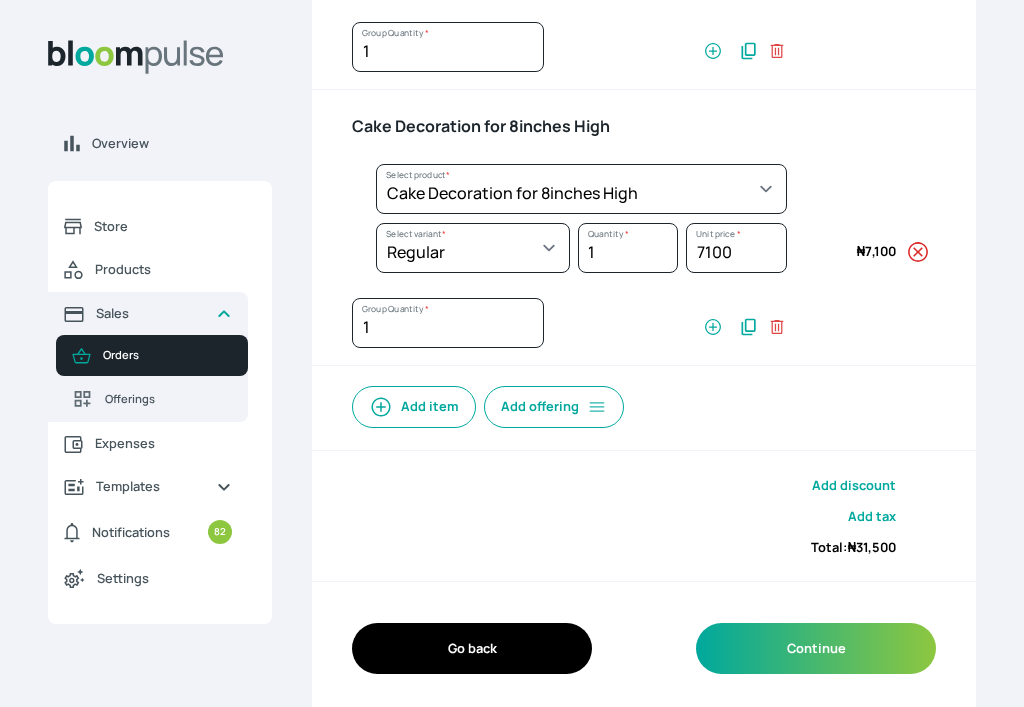 scroll, scrollTop: 817, scrollLeft: 0, axis: vertical 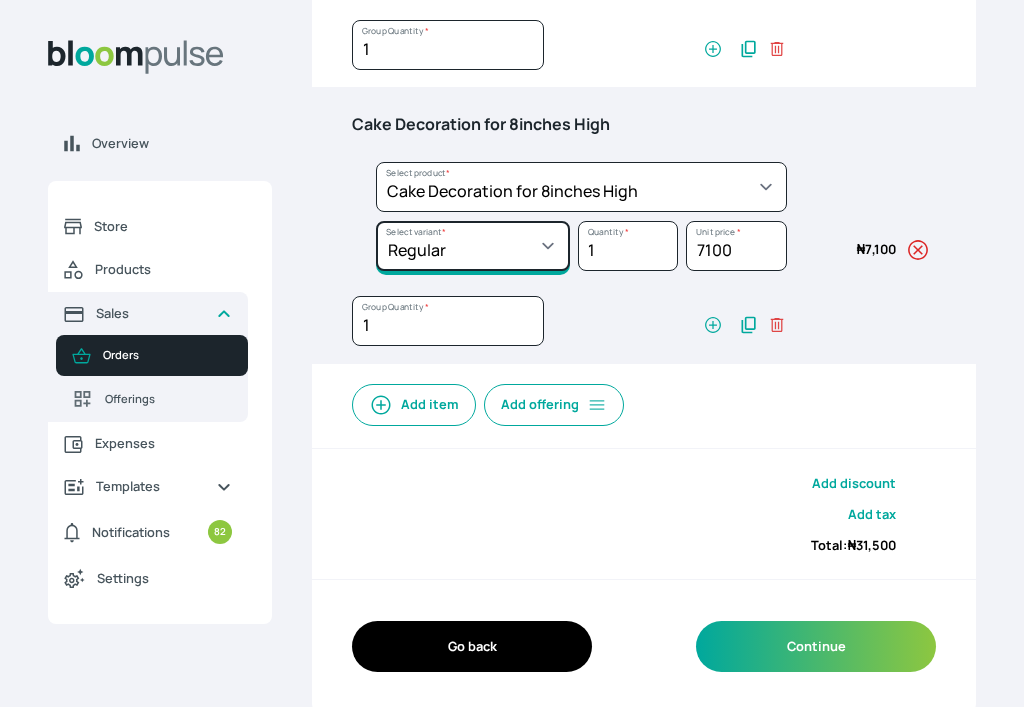 click on "Select variant * Basic Complex Regular" at bounding box center (473, -306) 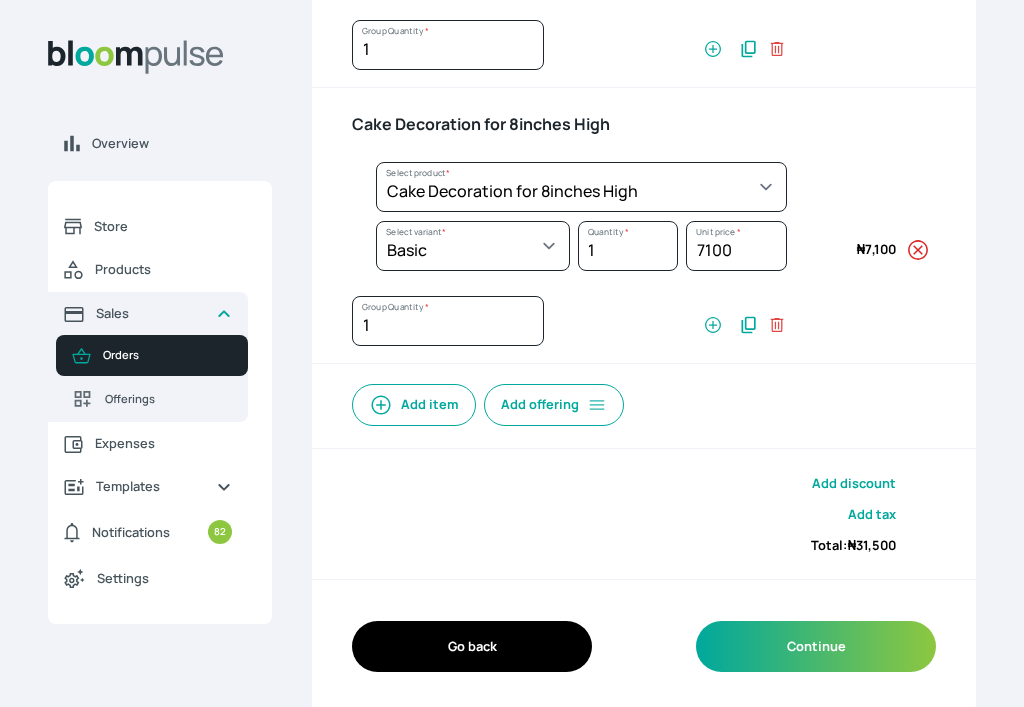 select on "023b730d-bc46-477e-b7f7-d3522e7f455b" 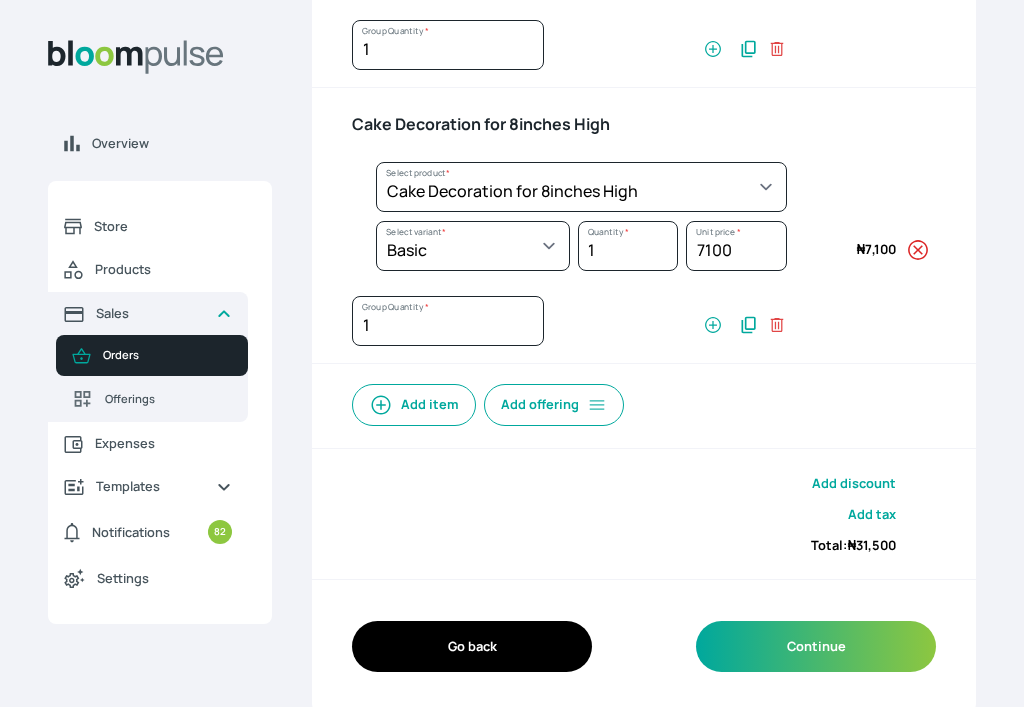select on "9f71b5dd-e714-40de-ac71-bf286294e84c" 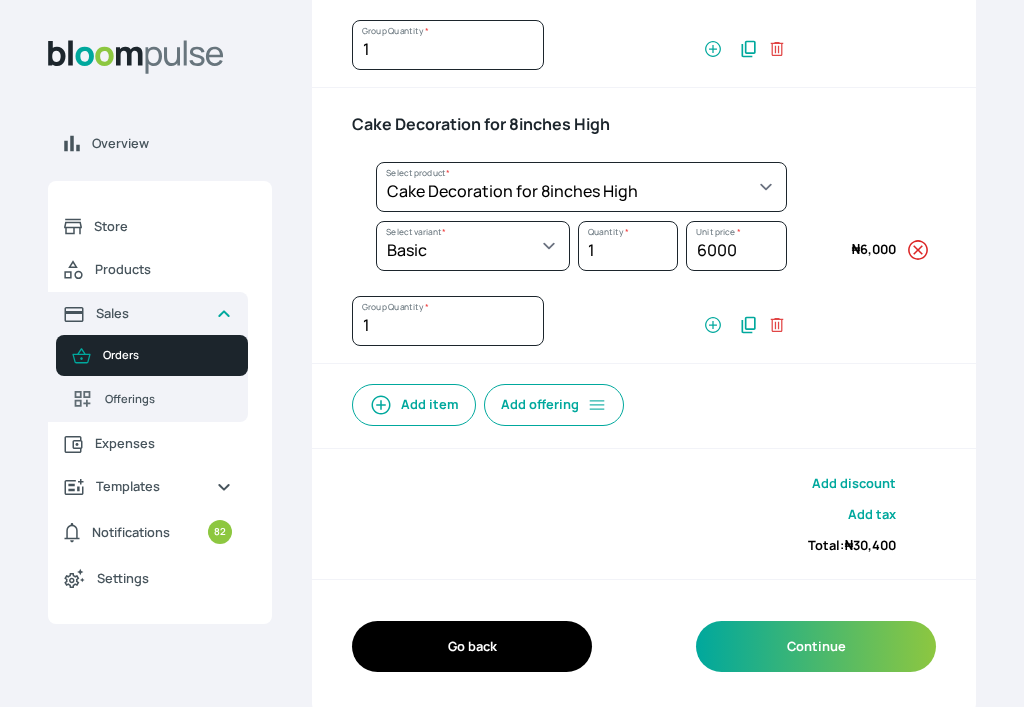 scroll, scrollTop: 199, scrollLeft: 0, axis: vertical 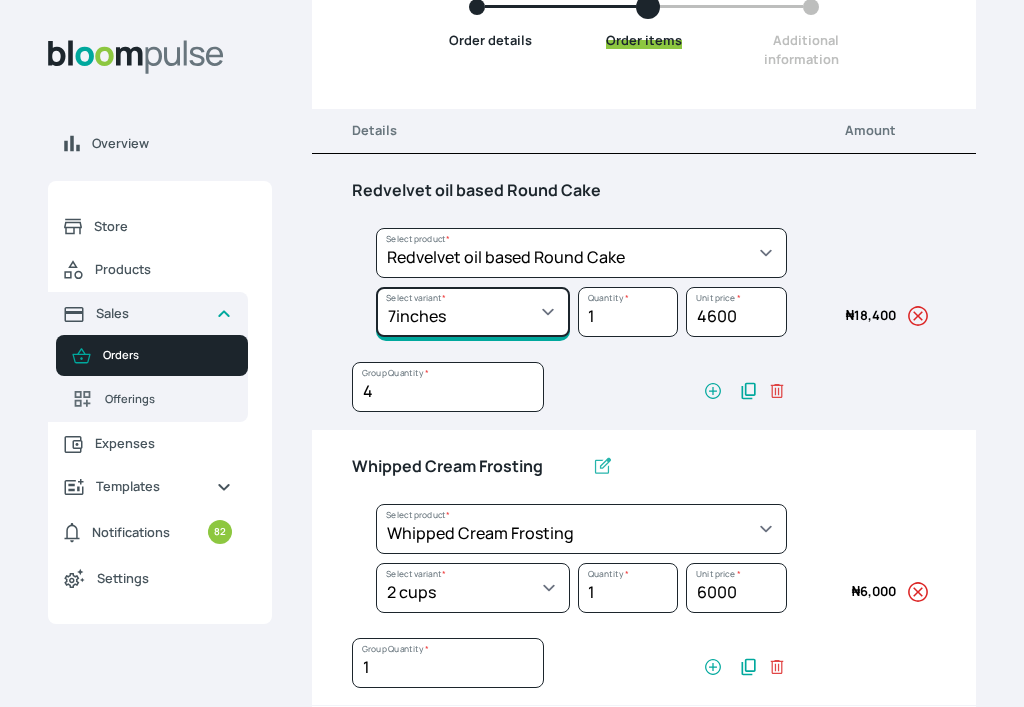 click on "Select variant * 10inches 11inches  12inches 6inches 7inches 8inches  9inches" at bounding box center (473, 312) 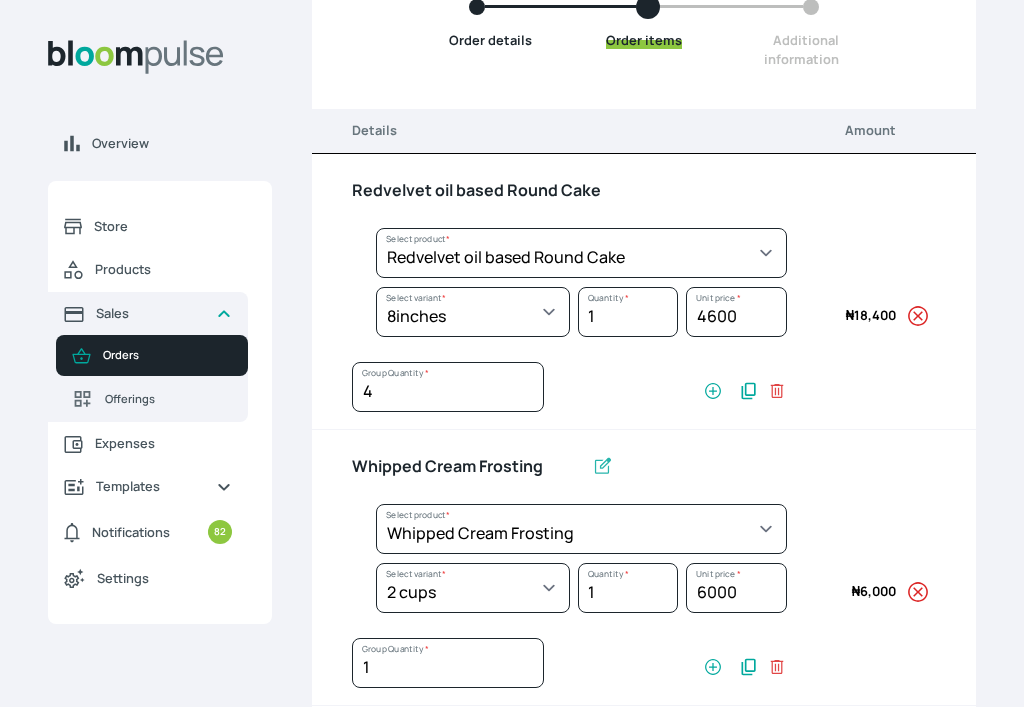 select on "308ec9aa-9c9b-4c8b-9137-5de2303ab237" 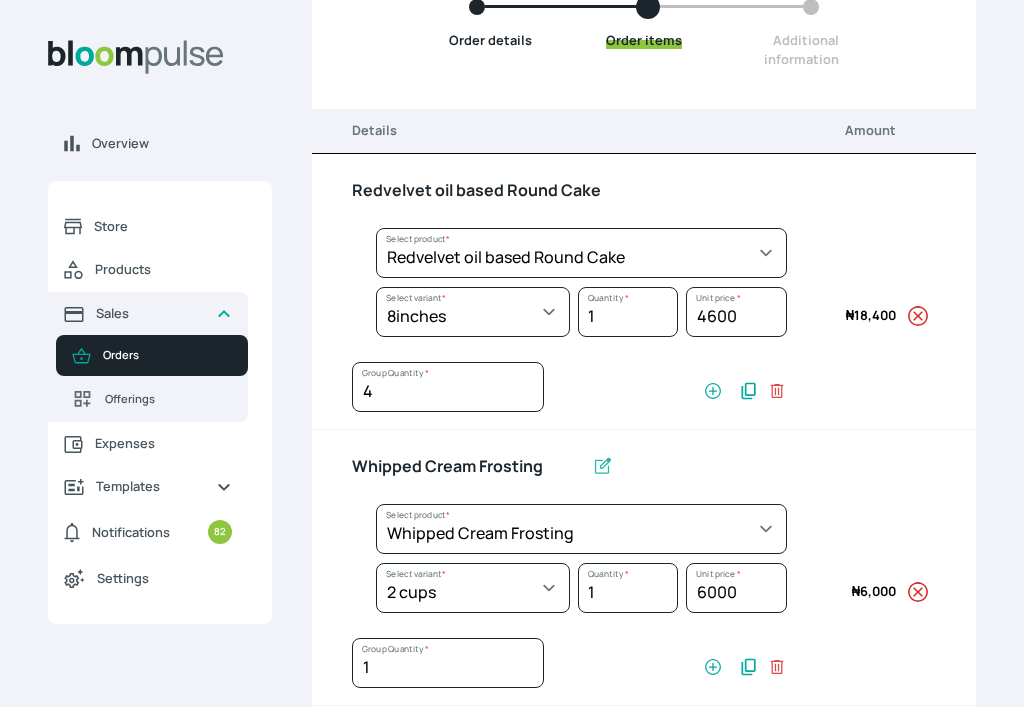 select on "e592fd65-7ecf-4c02-9b2e-527044ac8258" 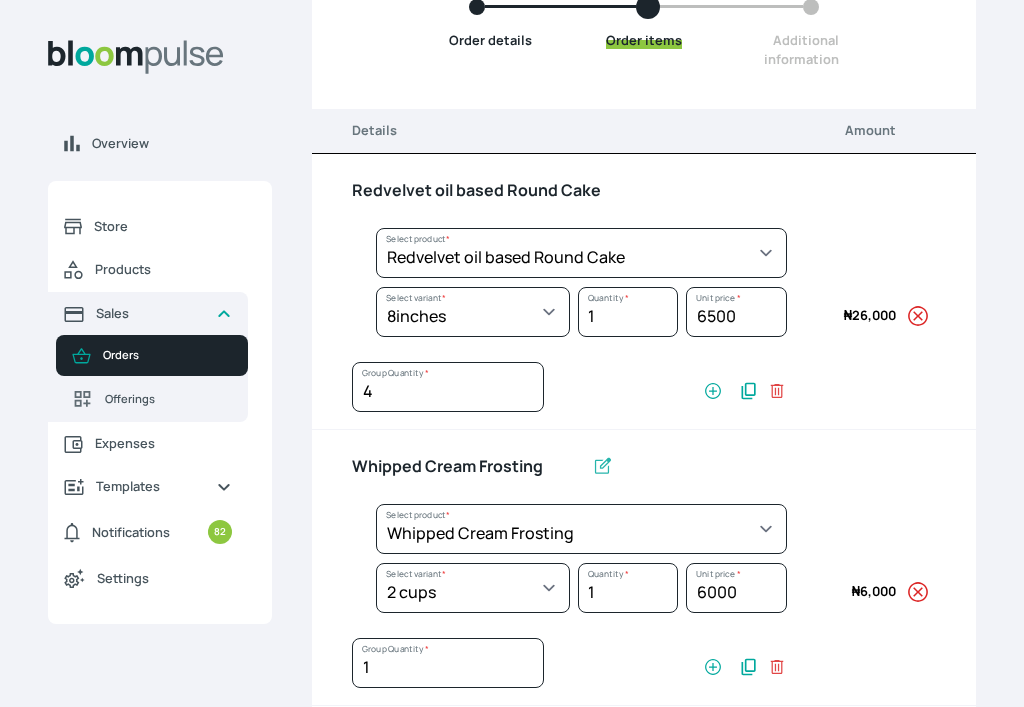 scroll, scrollTop: 817, scrollLeft: 0, axis: vertical 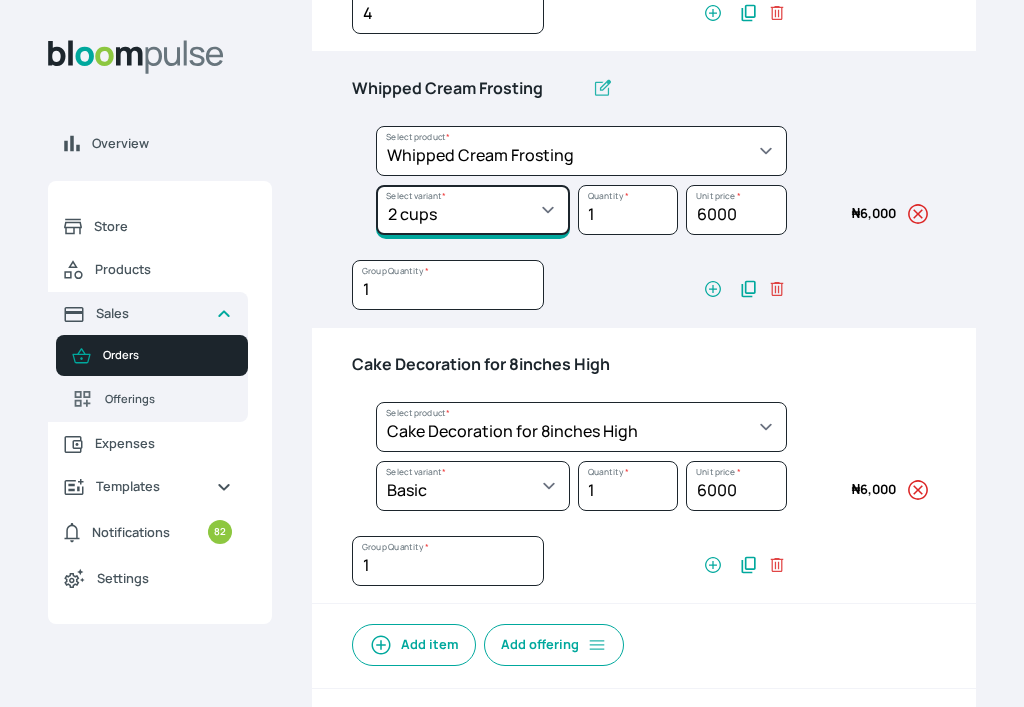 click on "Select variant * 1 cup 2 cups 3 cups 4 cups" at bounding box center (473, -66) 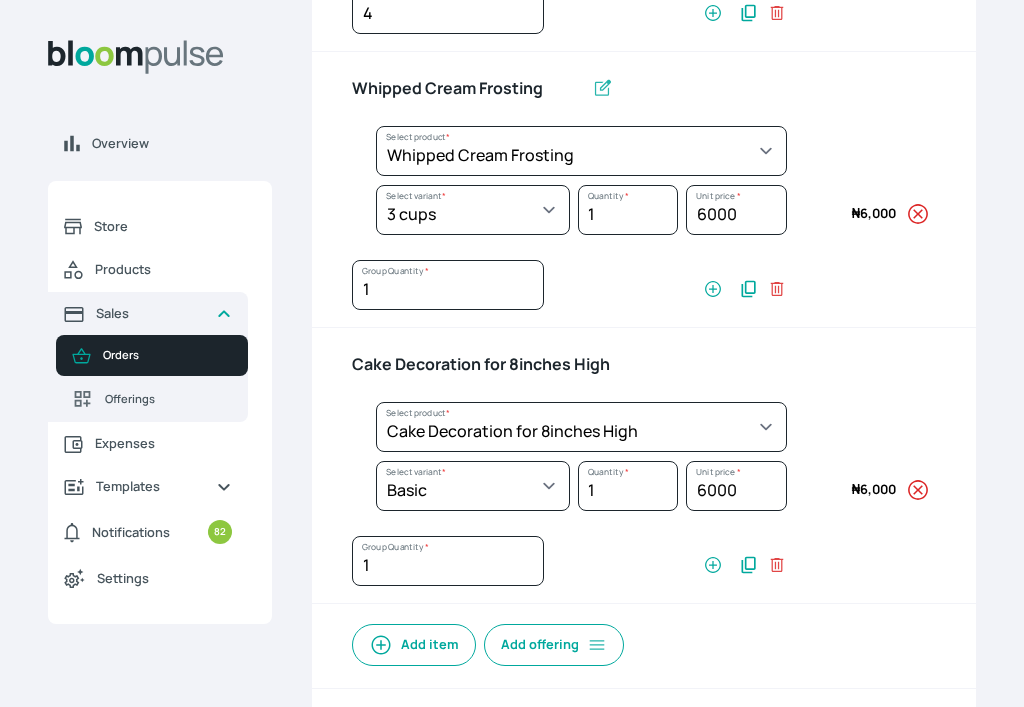 select on "83f82b0c-44eb-4ac8-bd97-27faddcd7e30" 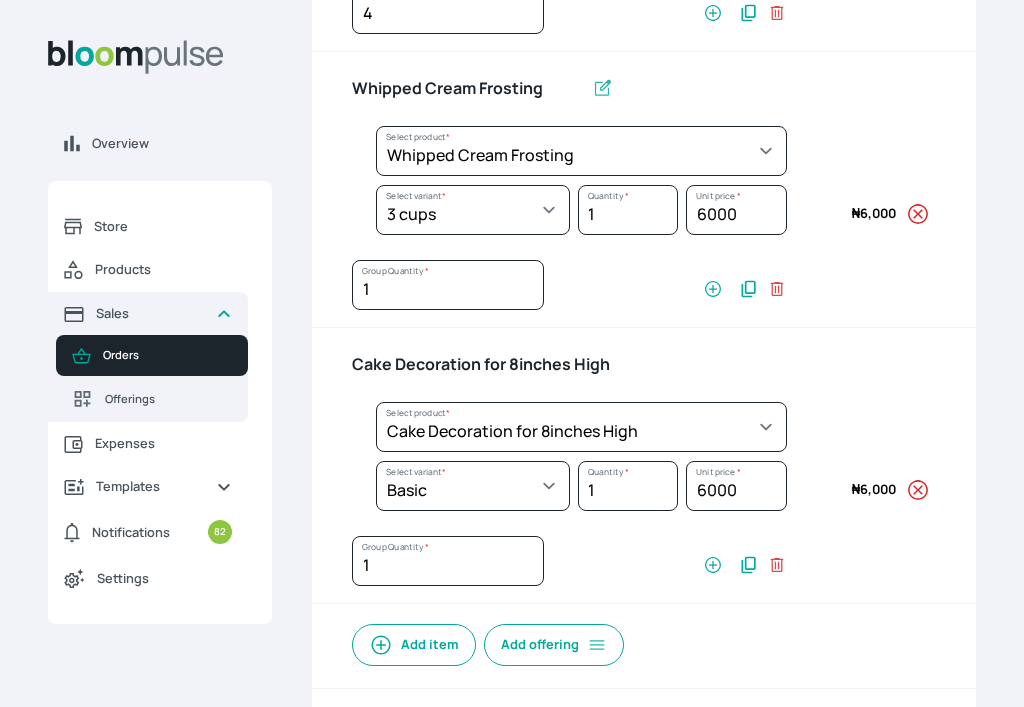 select on "fde2ff08-7291-4fbf-b13d-84aa5027fb42" 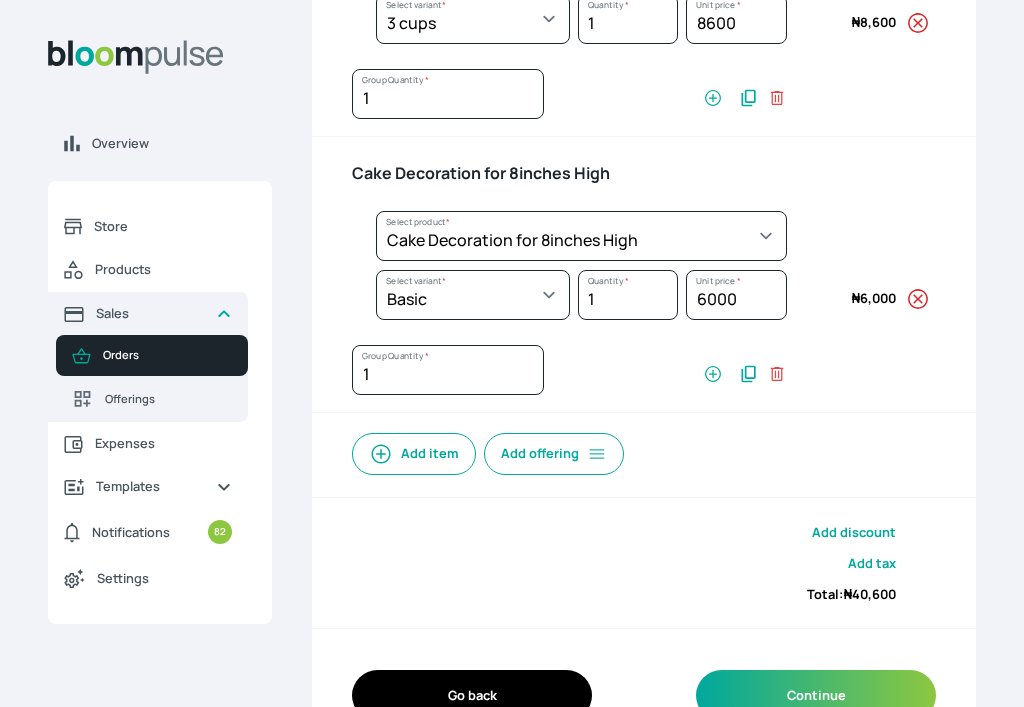 scroll, scrollTop: 817, scrollLeft: 0, axis: vertical 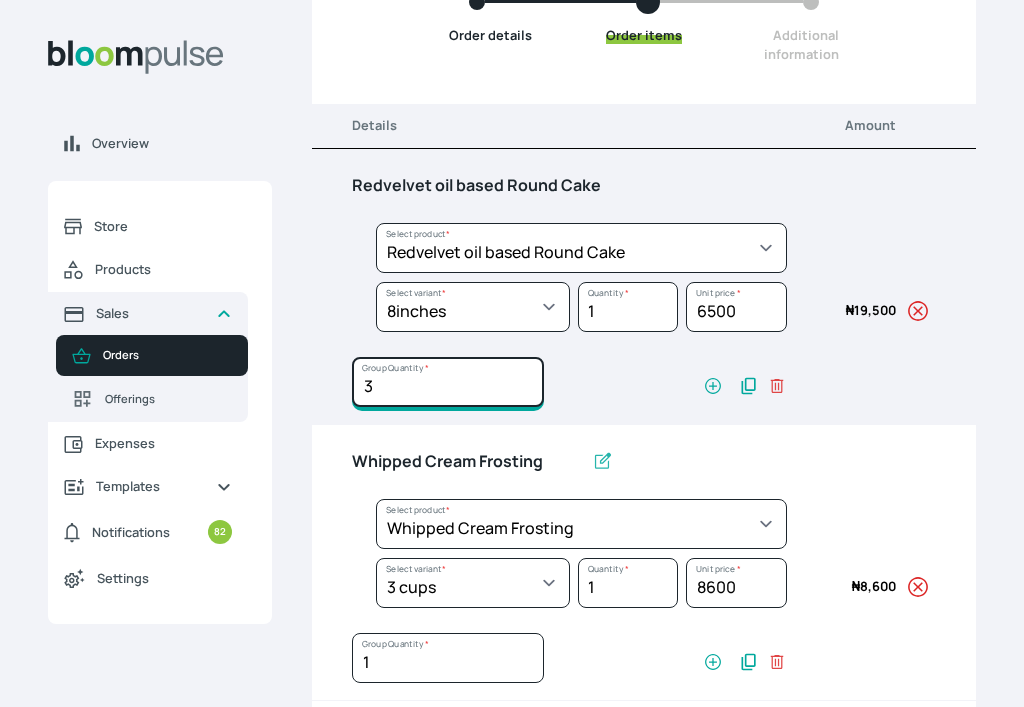 click on "3" at bounding box center [448, 382] 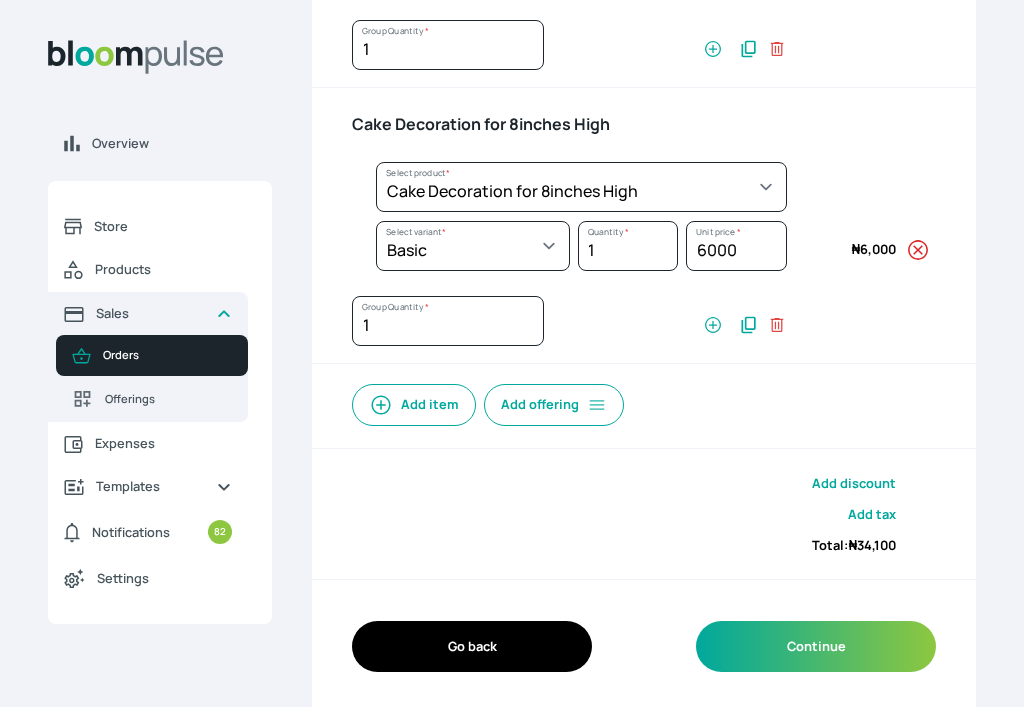 scroll, scrollTop: 199, scrollLeft: 0, axis: vertical 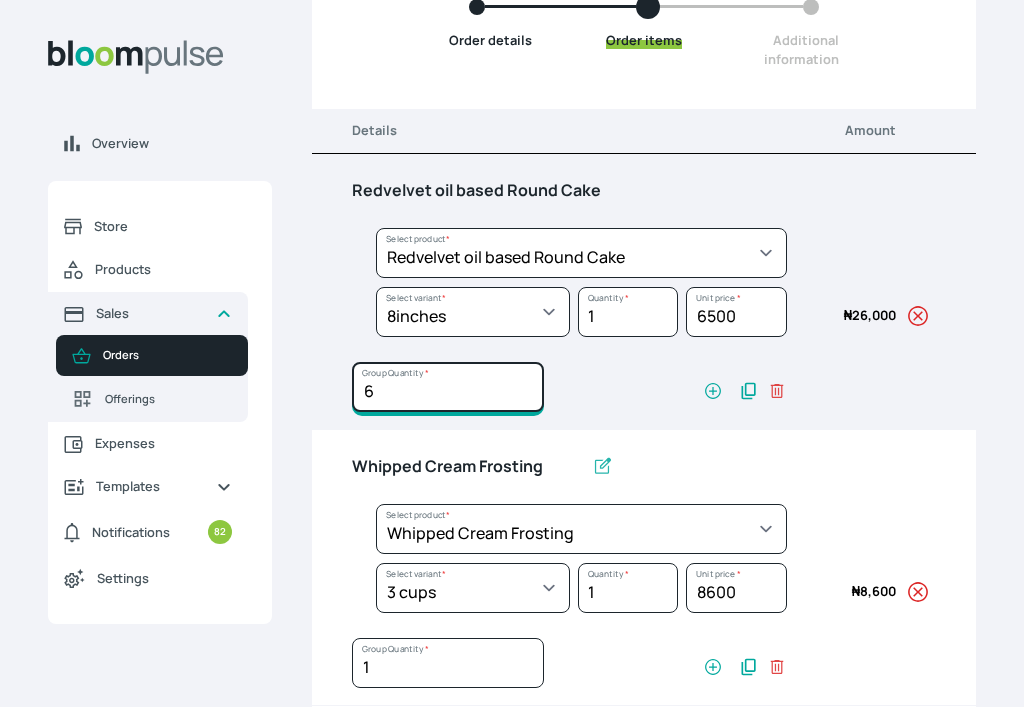 click on "6" at bounding box center (448, 387) 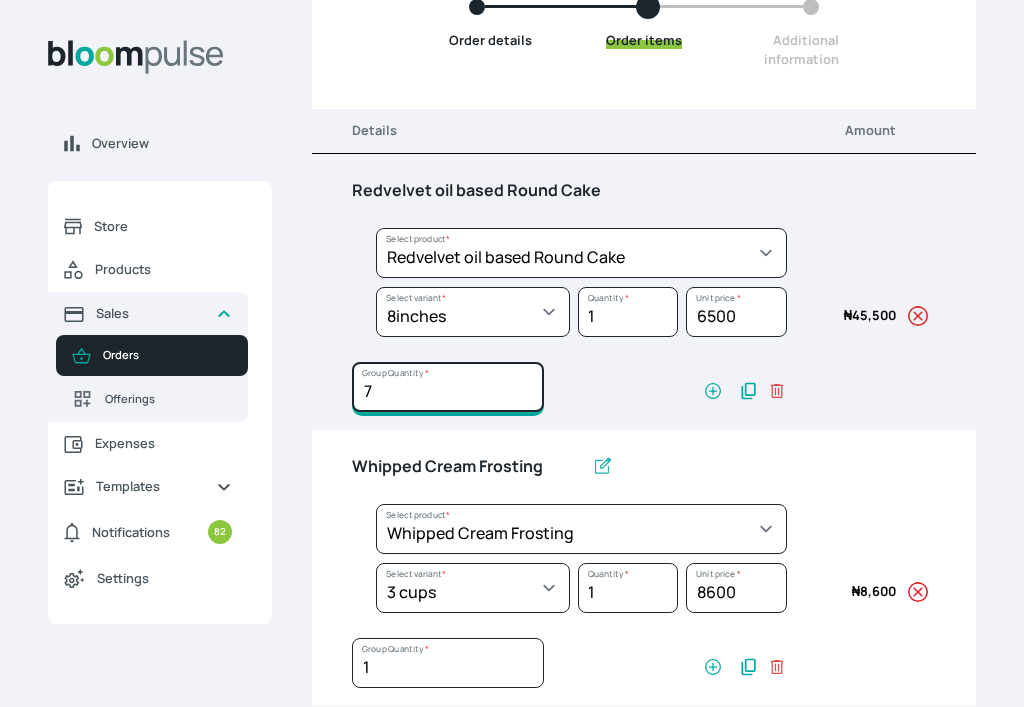 click on "7" at bounding box center [448, 387] 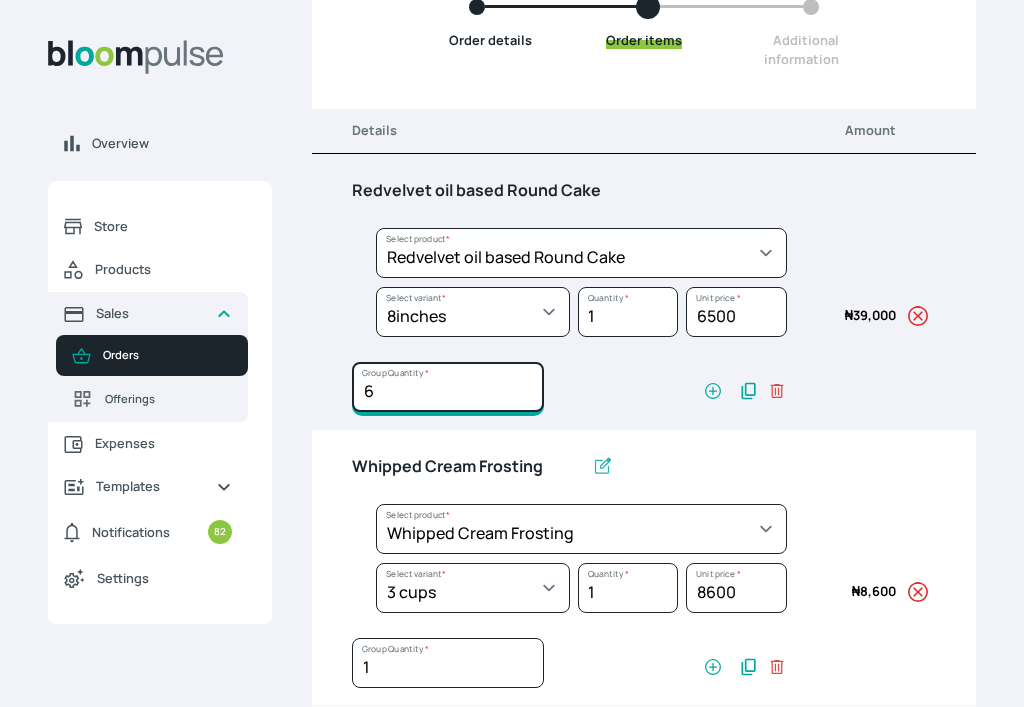 click on "6" at bounding box center [448, 387] 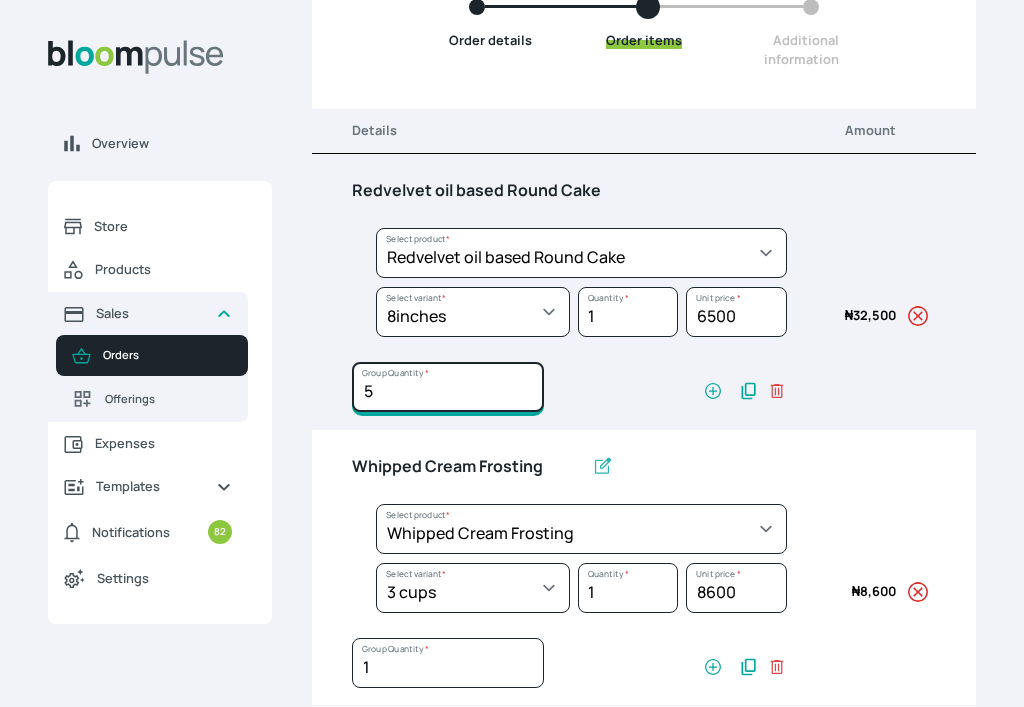 type on "5" 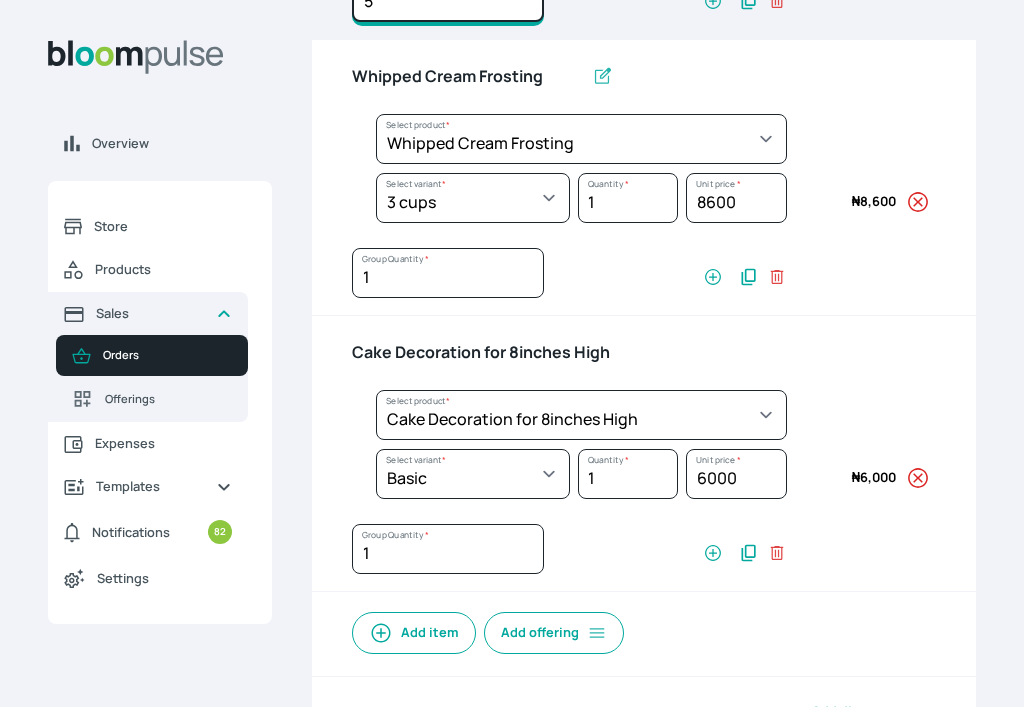 scroll, scrollTop: 577, scrollLeft: 0, axis: vertical 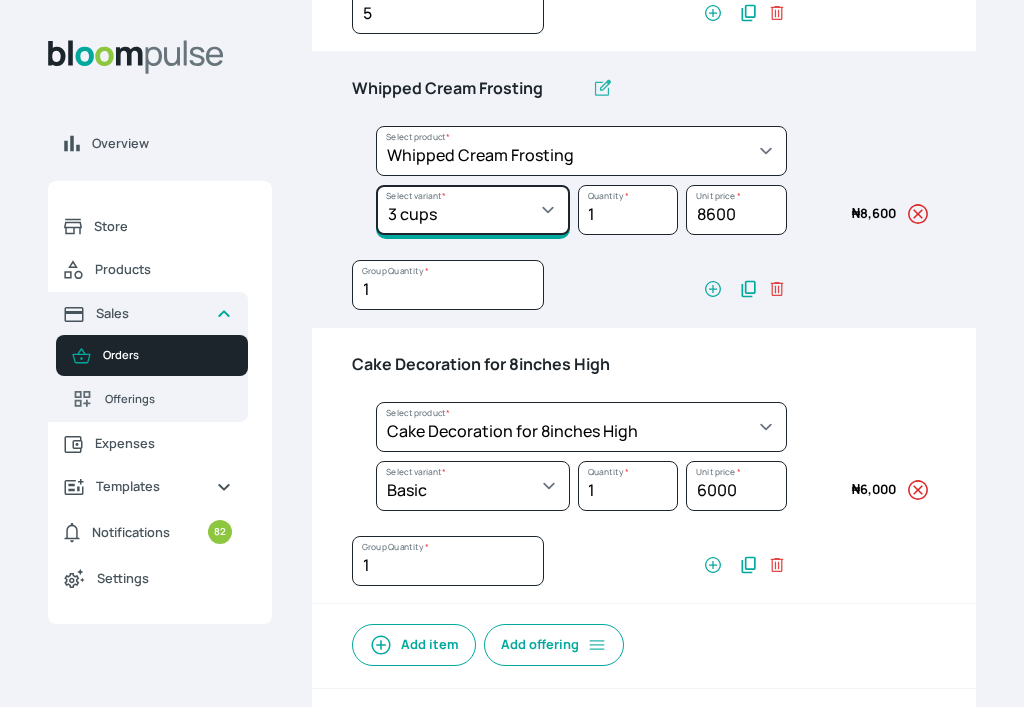 click on "Select variant * 1 cup 2 cups 3 cups 4 cups" at bounding box center [473, -66] 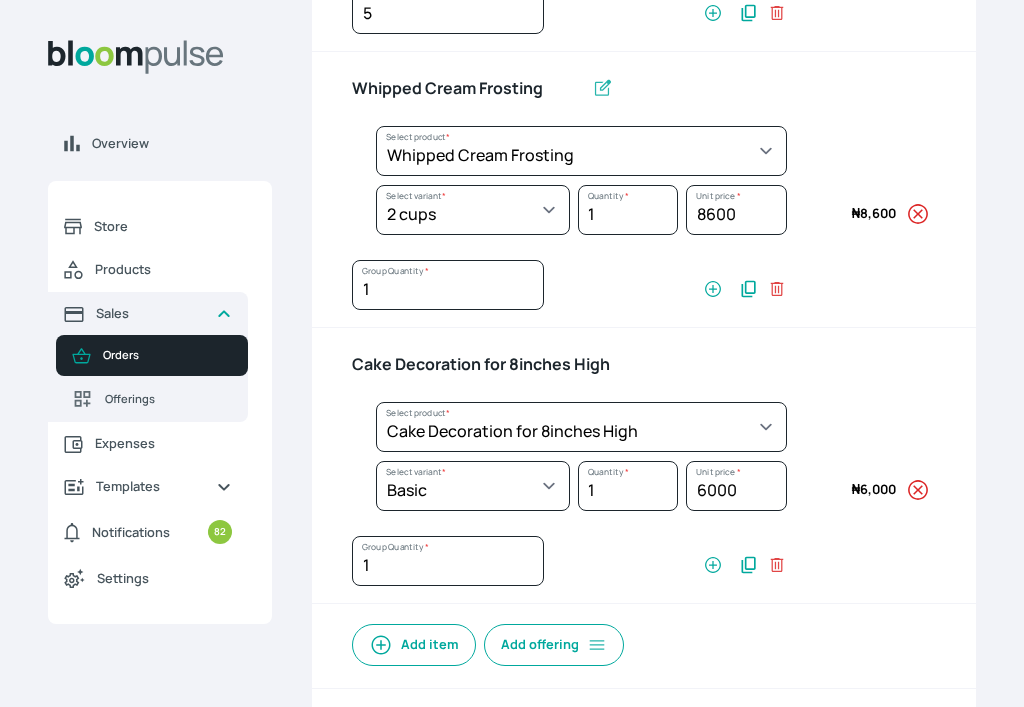 select on "83f82b0c-44eb-4ac8-bd97-27faddcd7e30" 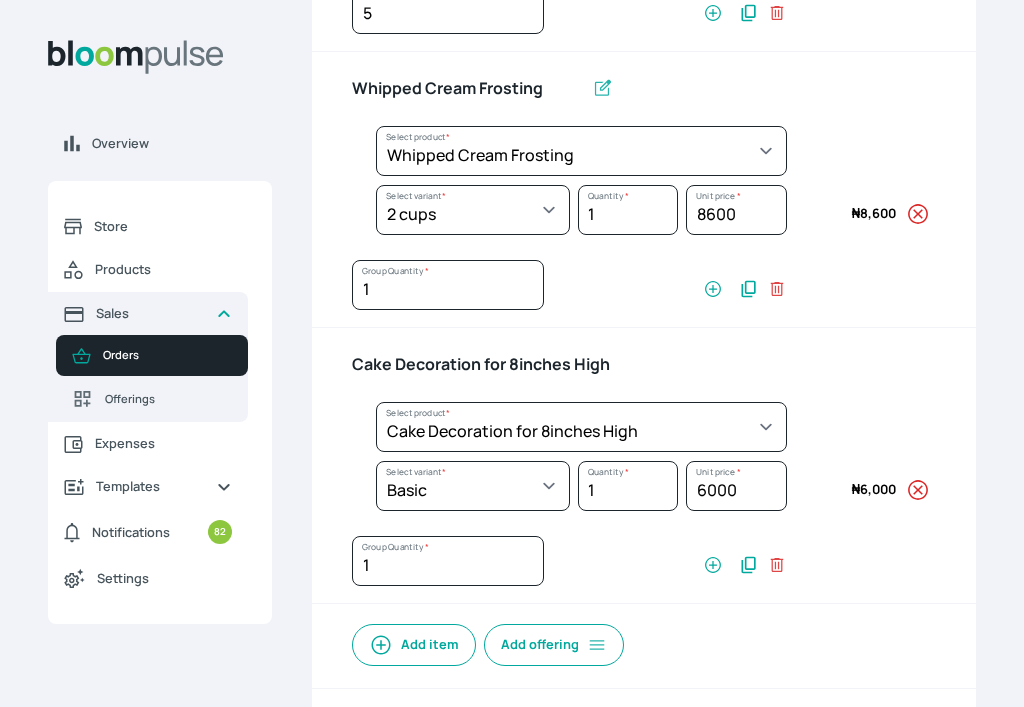 select on "c32598fd-da48-43a0-ba15-76ca132400df" 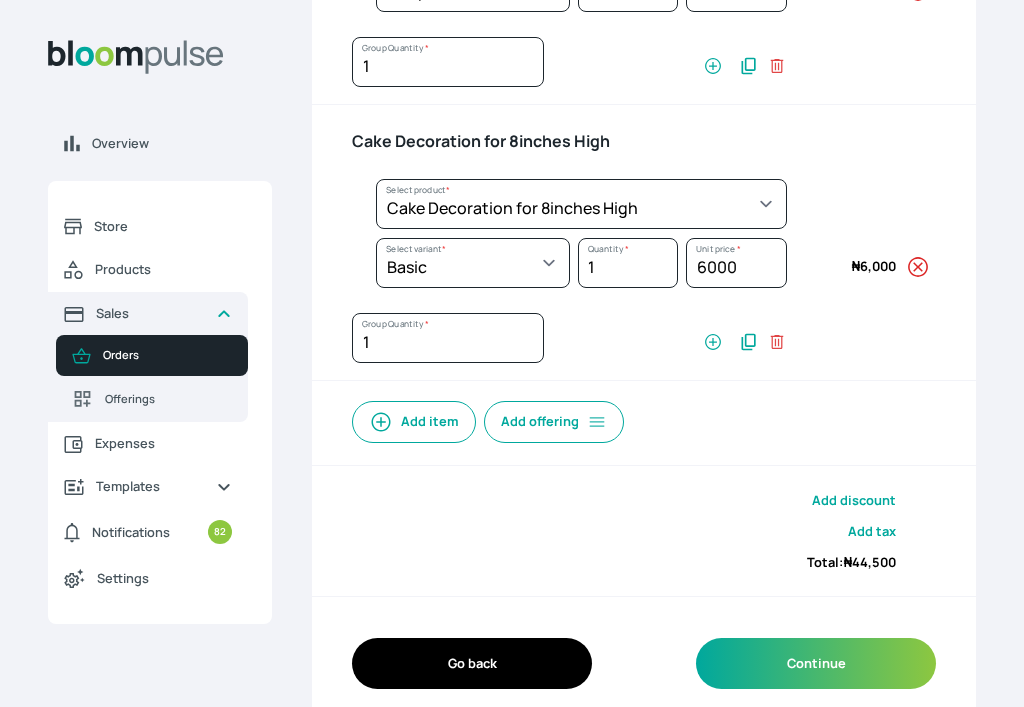 scroll, scrollTop: 817, scrollLeft: 0, axis: vertical 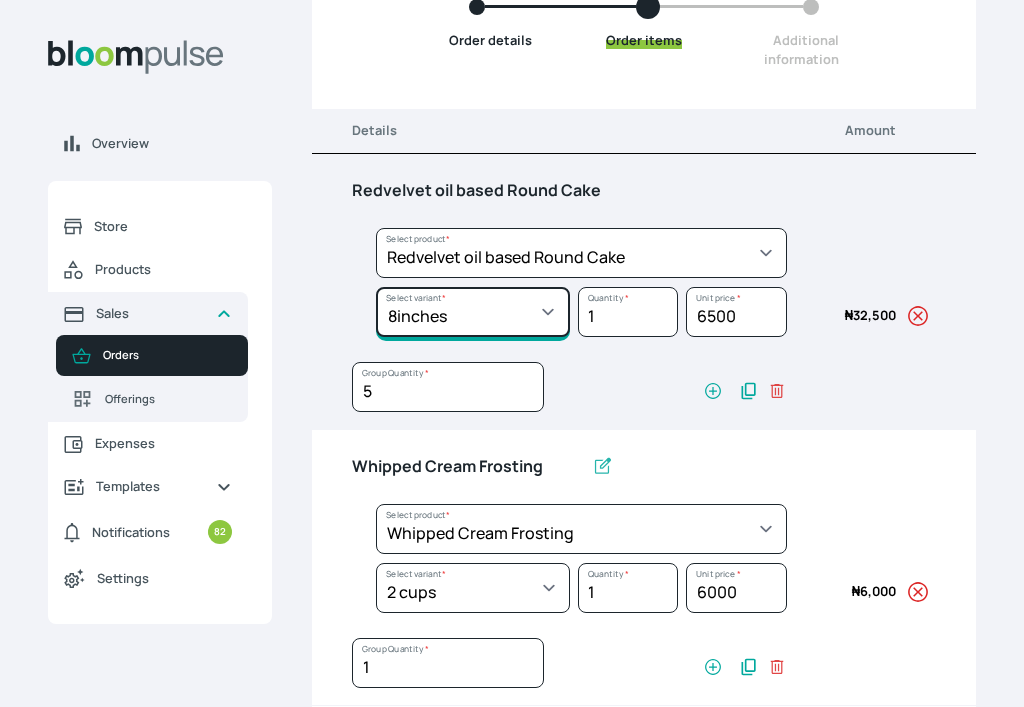 click on "Select variant * 10inches 11inches  12inches 6inches 7inches 8inches  9inches" at bounding box center [473, 312] 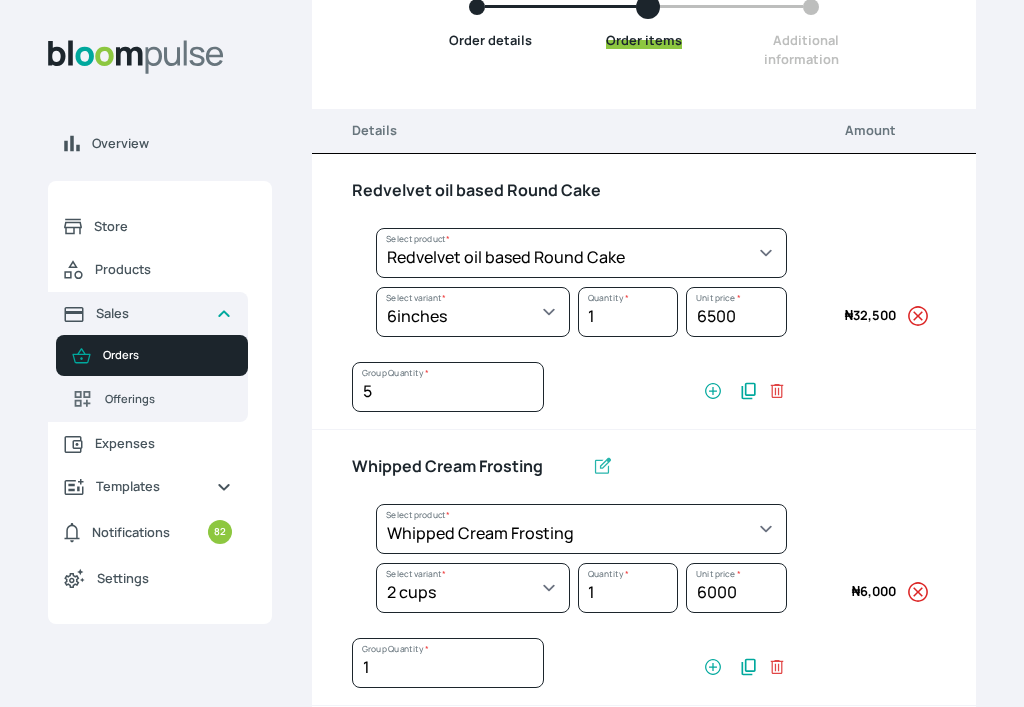 select on "308ec9aa-9c9b-4c8b-9137-5de2303ab237" 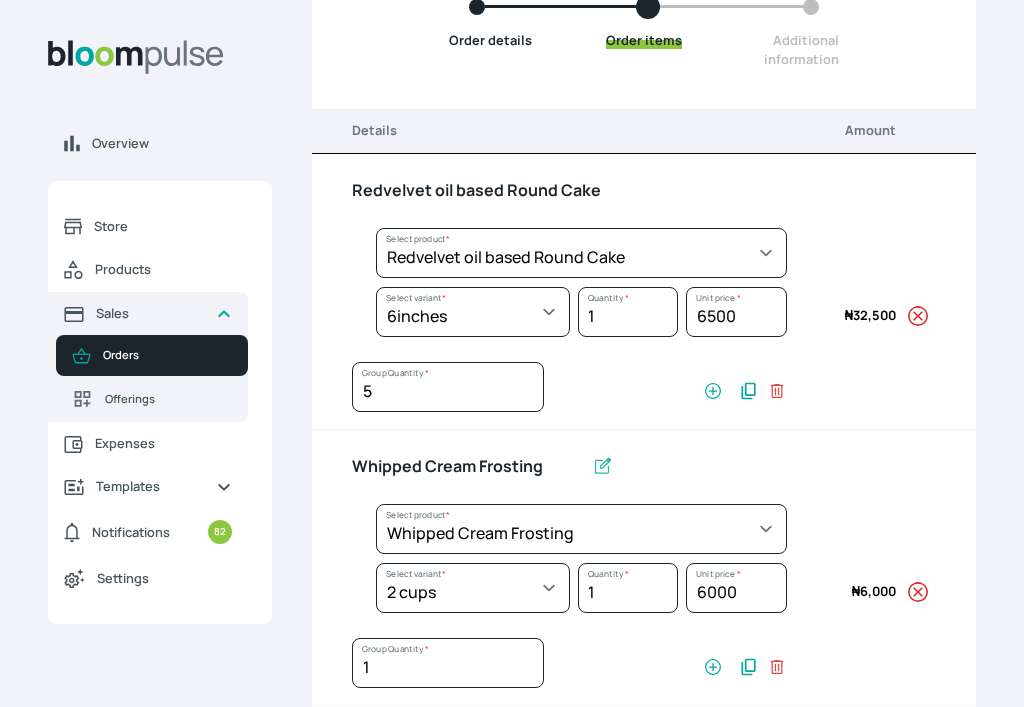 select on "539ea3f9-7b58-4ed5-a6fa-3c2a5292c254" 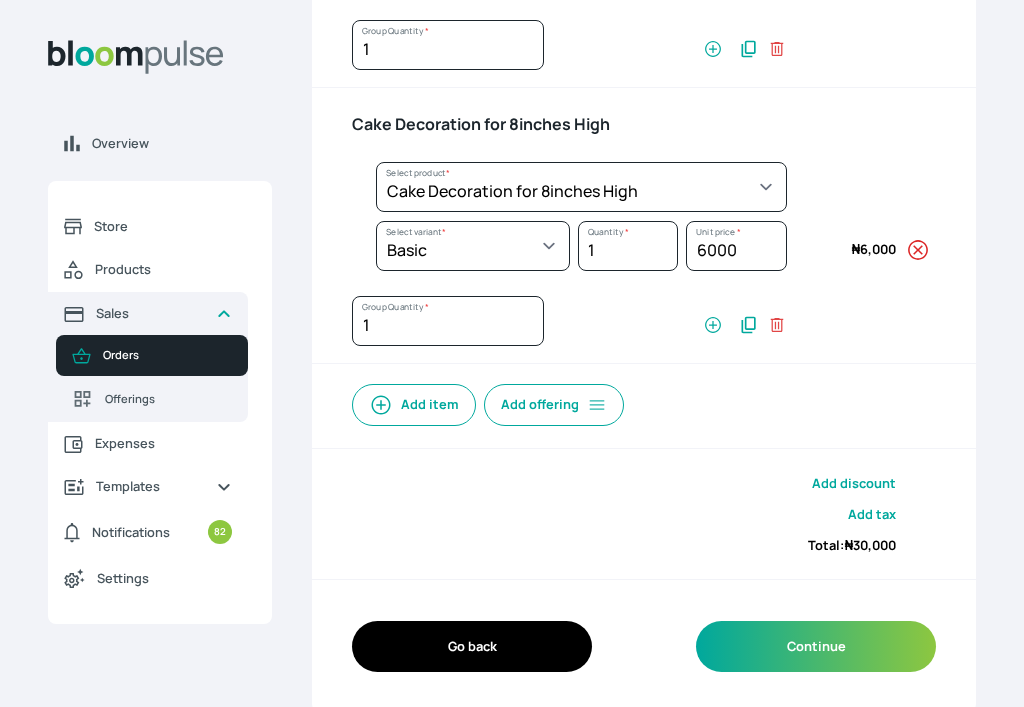 scroll, scrollTop: 816, scrollLeft: 0, axis: vertical 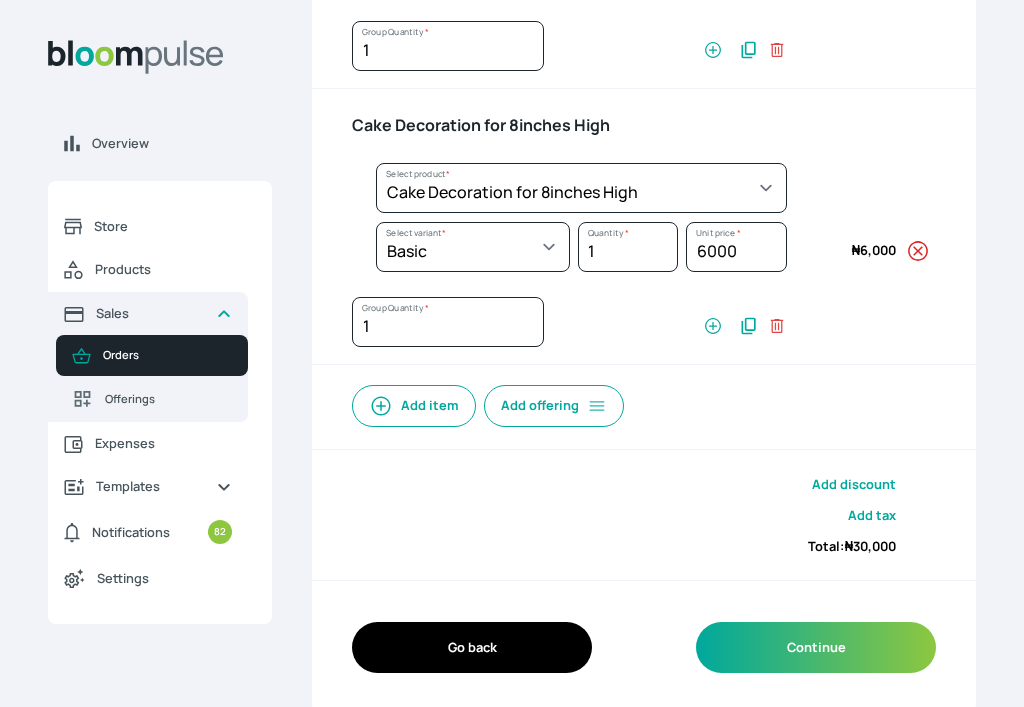 click on "Overview Store Products Sales Orders Offerings Expenses Templates Notifications 82 Settings Temmyd Cakes    Add business Sign out Temmyd Cakes   Add business   Sign out [PERSON_NAME] Temmyd Cakes Back to  orders Add new  order Order details Order items Additional information Details Amount Redvelvet oil based Round Cake Select product *  Cake Decoration for 8inches High  Chocolate oil based Round Cake  Geneose Sponge square Cake  Pound Square Cake  35cl zobo Mocktail  Banana Bread Batter BBQ Chicken  Bento Cake Budget Friendly Whippedcream Decoration Cake Decoration for 6inches High Cake Decoration for 6inches Low Cake loaf Chocolate Cake Batter Chocolate Ganache Chocolate oil based Batter Chocolate oil based square Cake Chocolate Round Cake Chop Life Package 2 Classic Banana Bread Loaf Coconut Banana Bread Loaf Cookies and Cream oil based Batter Cookies and cream oil based Round Cake Cupcakes Custom Made Whippedcream Decoration Doughnut Batter Fondant 1 Recipe  Fruit Cake Fruit Cake Batter Meat Pie  *  *" at bounding box center [512, -463] 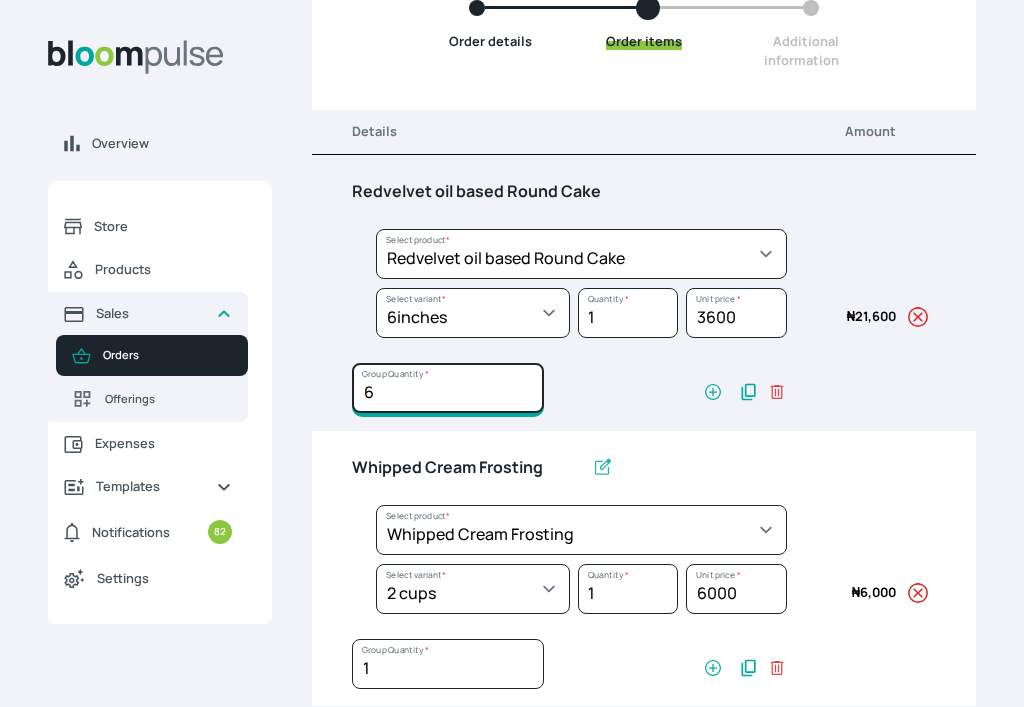 type on "6" 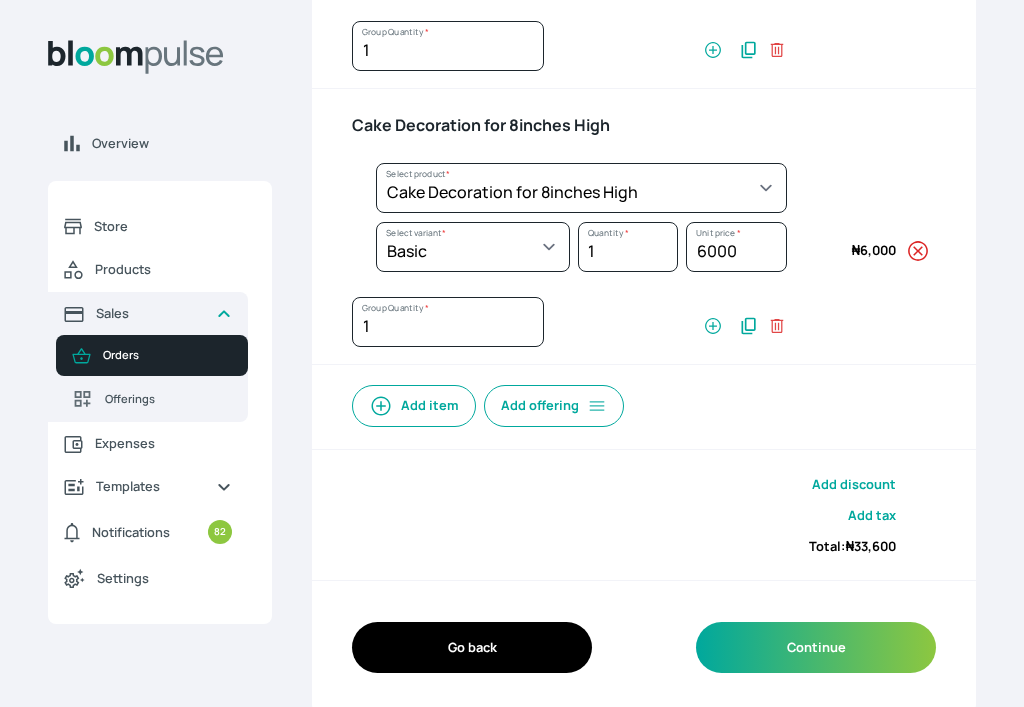 click on "Overview Store Products Sales Orders Offerings Expenses Templates Notifications 82 Settings Temmyd Cakes    Add business Sign out Temmyd Cakes   Add business   Sign out [PERSON_NAME] Temmyd Cakes Back to  orders Add new  order Order details Order items Additional information Details Amount Redvelvet oil based Round Cake Select product *  Cake Decoration for 8inches High  Chocolate oil based Round Cake  Geneose Sponge square Cake  Pound Square Cake  35cl zobo Mocktail  Banana Bread Batter BBQ Chicken  Bento Cake Budget Friendly Whippedcream Decoration Cake Decoration for 6inches High Cake Decoration for 6inches Low Cake loaf Chocolate Cake Batter Chocolate Ganache Chocolate oil based Batter Chocolate oil based square Cake Chocolate Round Cake Chop Life Package 2 Classic Banana Bread Loaf Coconut Banana Bread Loaf Cookies and Cream oil based Batter Cookies and cream oil based Round Cake Cupcakes Custom Made Whippedcream Decoration Doughnut Batter Fondant 1 Recipe  Fruit Cake Fruit Cake Batter Meat Pie  *  *" at bounding box center [512, -463] 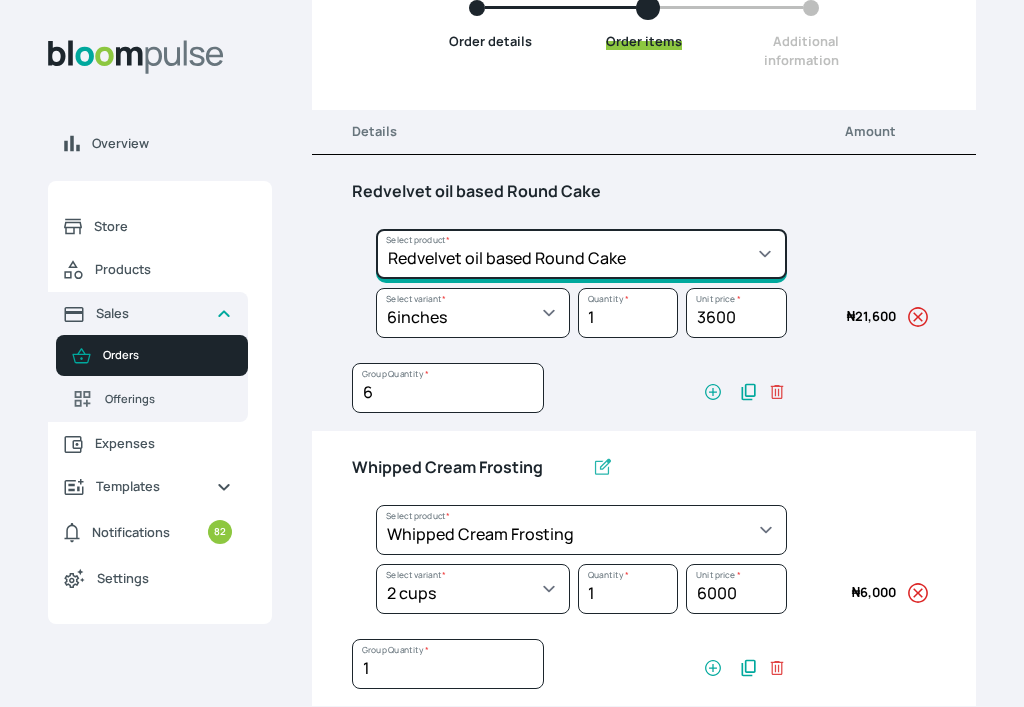 click on "Select product *  Cake Decoration for 8inches High  Chocolate oil based Round Cake  Geneose Sponge square Cake  Pound Square Cake  35cl zobo Mocktail  Banana Bread Batter BBQ Chicken  Bento Cake Budget Friendly Whippedcream Decoration Cake Decoration for 6inches High Cake Decoration for 6inches Low Cake loaf Chocolate Cake Batter Chocolate Ganache Chocolate oil based Batter Chocolate oil based square Cake Chocolate Round Cake Chop Life Package 2 Classic Banana Bread Loaf Coconut Banana Bread Loaf Cookies and Cream oil based Batter Cookies and cream oil based Round Cake Cupcakes Custom Made Whippedcream Decoration Doughnut Batter Fondant 1 Recipe  Fruit Cake Fruit Cake Batter Geneose Sponge Cake Batter Geneose Sponge Round Cake Meat Pie Meat Pie per 1 Mini puff Pound Cake Batter Pound Round Cake  Puff puff Redvelvet Cake Batter Redvelvet oil based Batter Redvelvet oil based Round Cake Redvelvet Round Cake Royal Buttercream  Small chops Stick Meat Sugar Doughnut  Swiss Meringue Buttercream  Valentine Love Box" at bounding box center (581, 254) 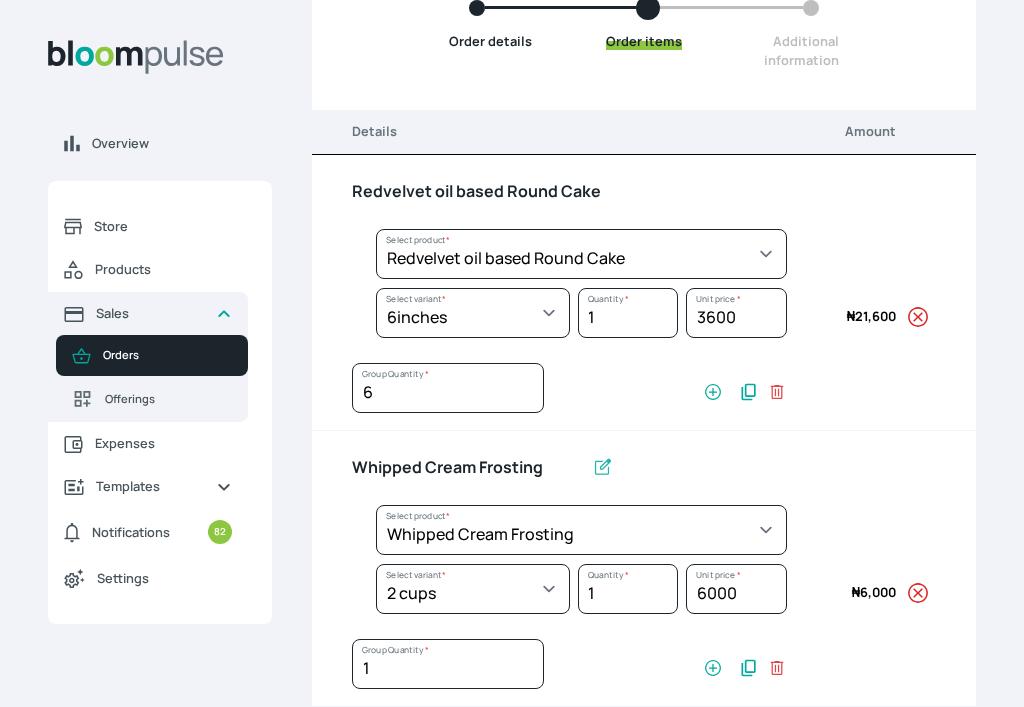 click on "Redvelvet oil based Round Cake Select product *  Cake Decoration for 8inches High  Chocolate oil based Round Cake  Geneose Sponge square Cake  Pound Square Cake  35cl zobo Mocktail  Banana Bread Batter BBQ Chicken  Bento Cake Budget Friendly Whippedcream Decoration Cake Decoration for 6inches High Cake Decoration for 6inches Low Cake loaf Chocolate Cake Batter Chocolate Ganache Chocolate oil based Batter Chocolate oil based square Cake Chocolate Round Cake Chop Life Package 2 Classic Banana Bread Loaf Coconut Banana Bread Loaf Cookies and Cream oil based Batter Cookies and cream oil based Round Cake Cupcakes Custom Made Whippedcream Decoration Doughnut Batter Fondant 1 Recipe  Fruit Cake Fruit Cake Batter Geneose Sponge Cake Batter Geneose Sponge Round Cake Meat Pie Meat Pie per 1 Mini puff Pound Cake Batter Pound Round Cake  Puff puff Redvelvet Cake Batter Redvelvet oil based Batter Redvelvet oil based Round Cake Redvelvet Round Cake Royal Buttercream  Small chops Stick Meat Sugar Doughnut  Zobo Mocktail   *" at bounding box center (644, 293) 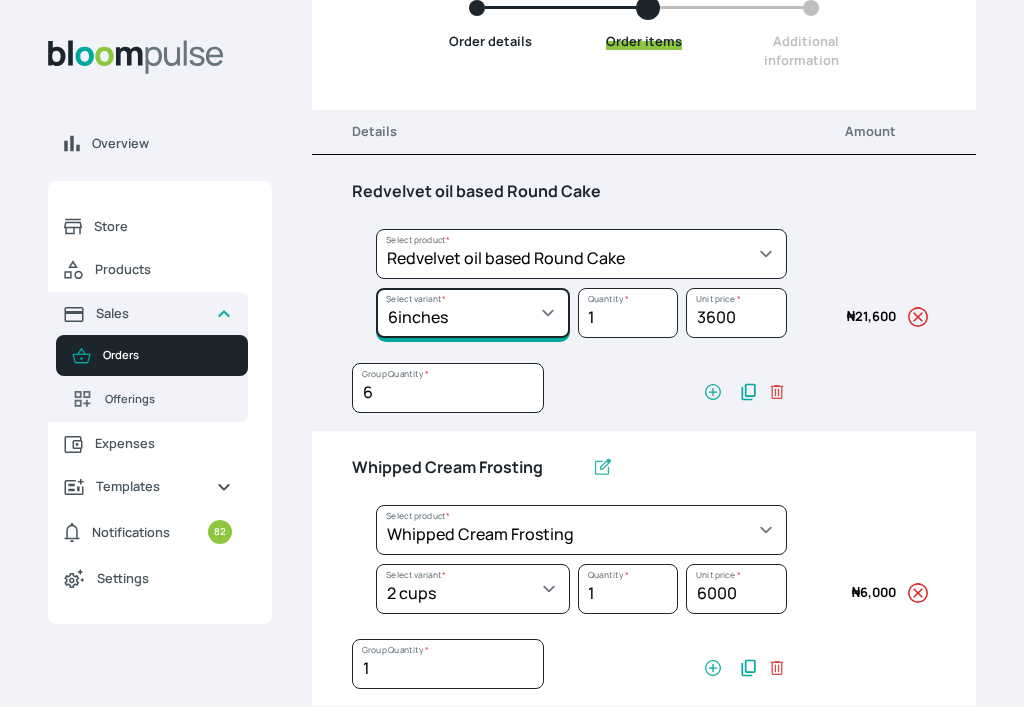 click on "Select variant * 10inches 11inches  12inches 6inches 7inches 8inches  9inches" at bounding box center (473, 313) 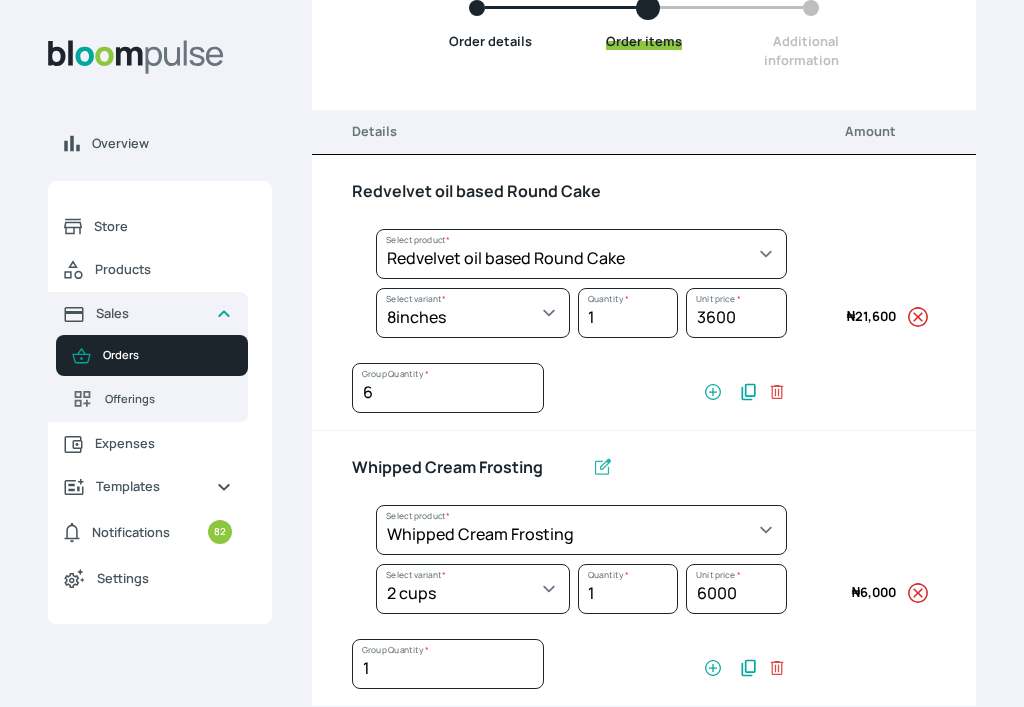select on "308ec9aa-9c9b-4c8b-9137-5de2303ab237" 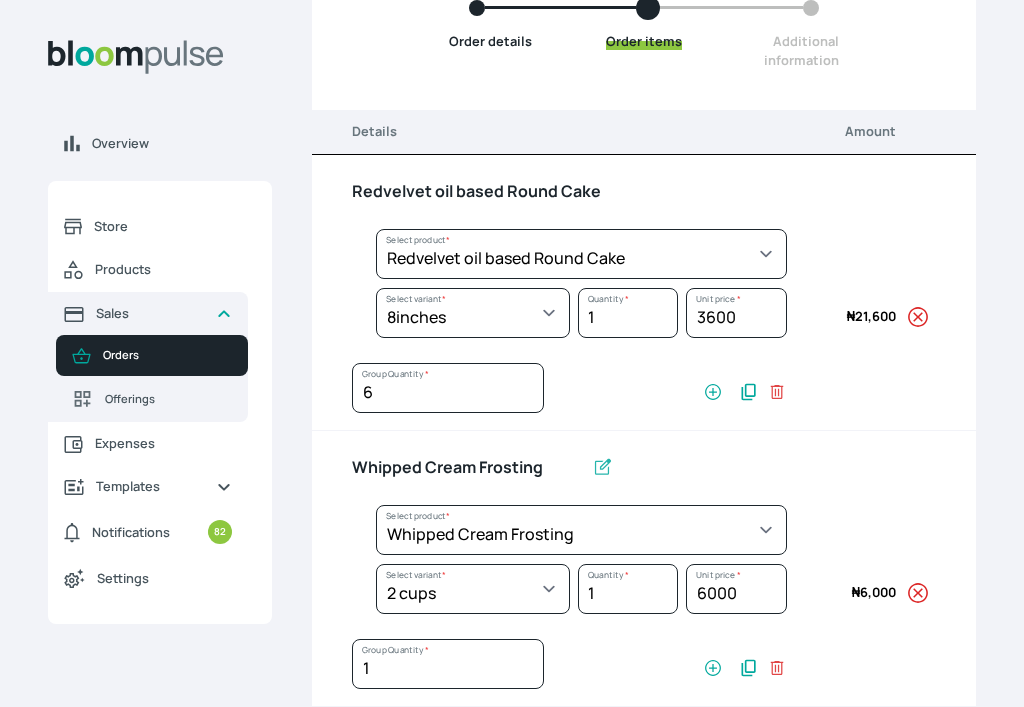 select on "e592fd65-7ecf-4c02-9b2e-527044ac8258" 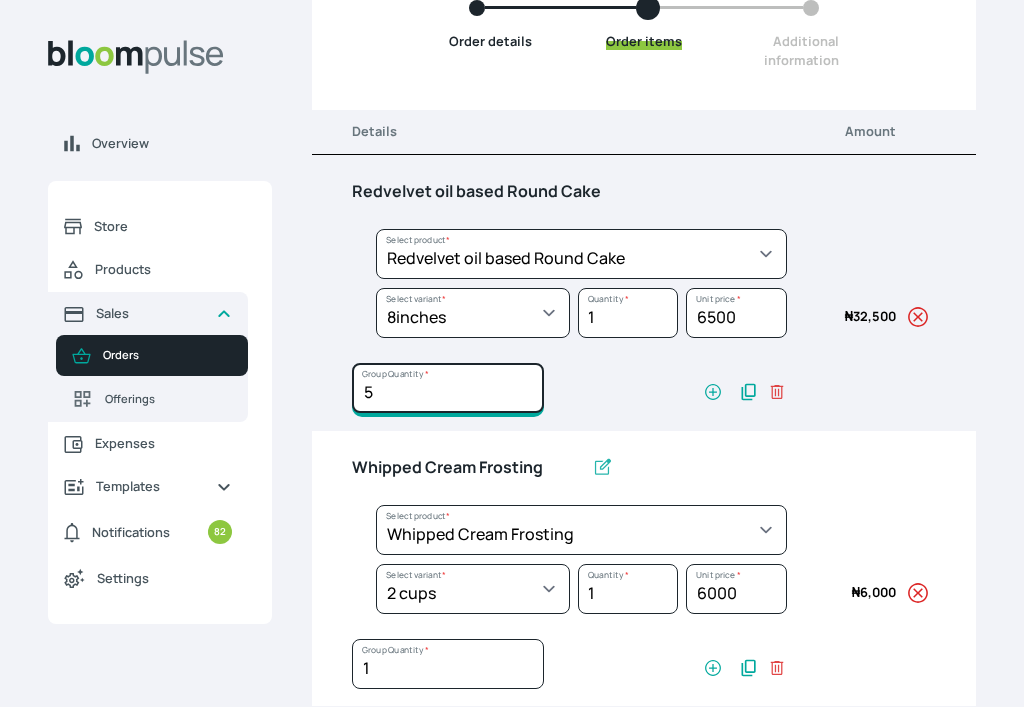 click on "5" at bounding box center (448, 388) 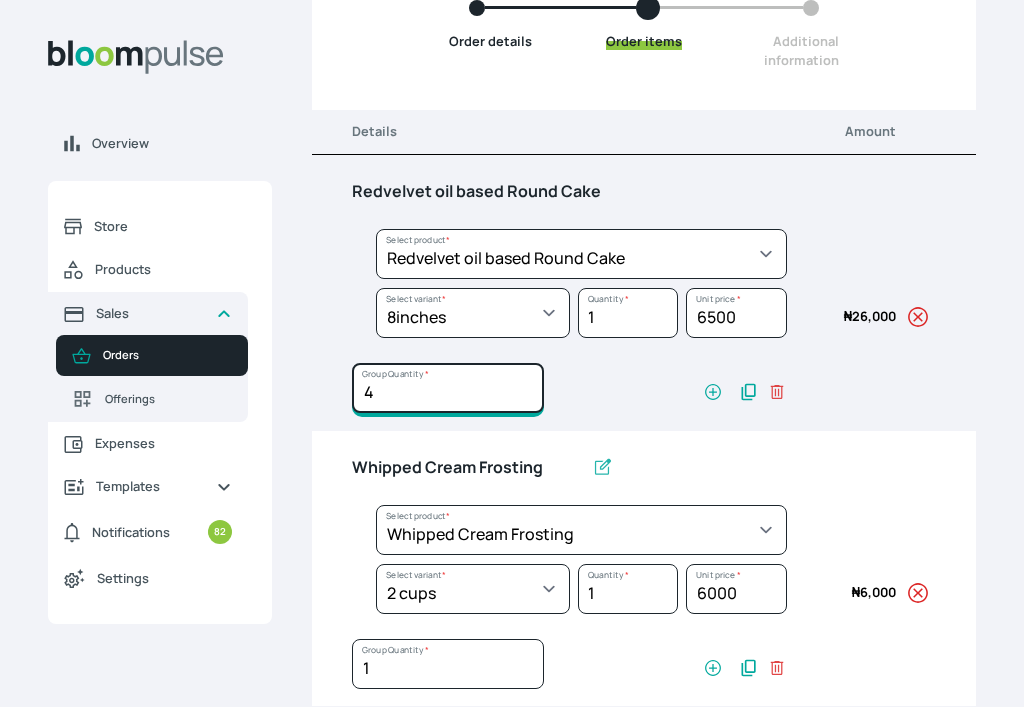 type on "4" 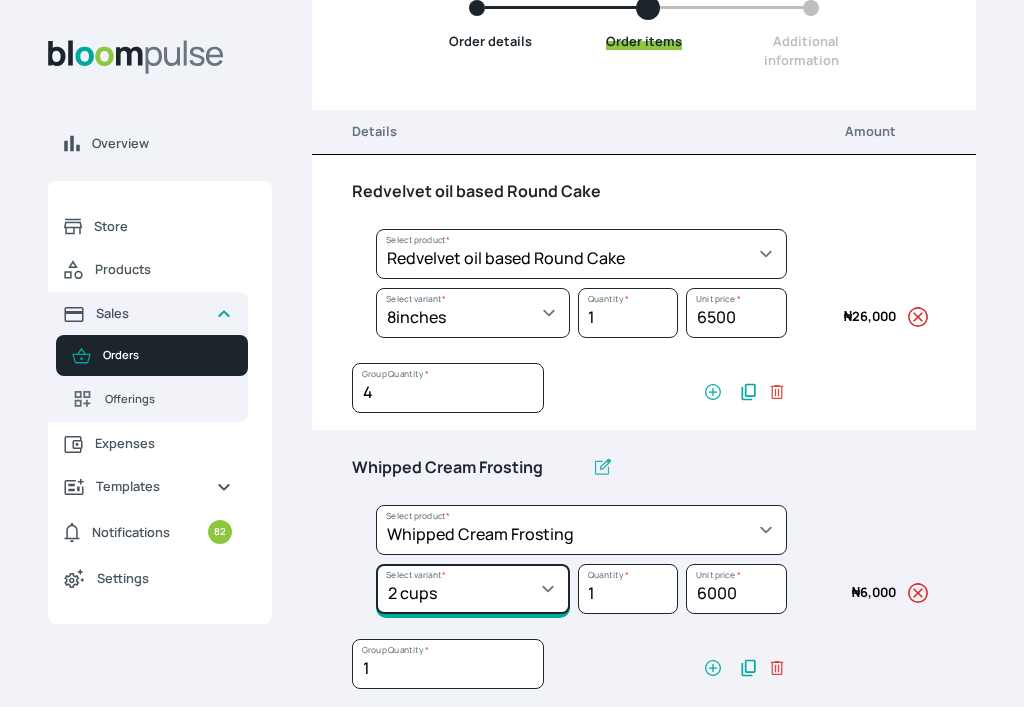 click on "Select variant * 1 cup 2 cups 3 cups 4 cups" at bounding box center [473, 313] 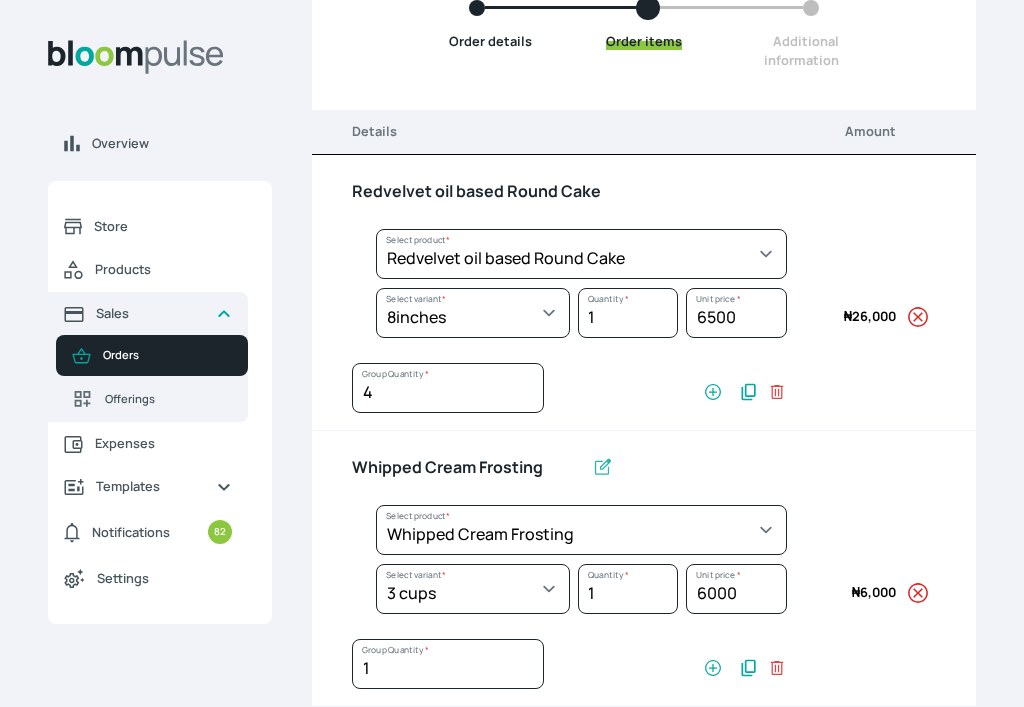 select on "83f82b0c-44eb-4ac8-bd97-27faddcd7e30" 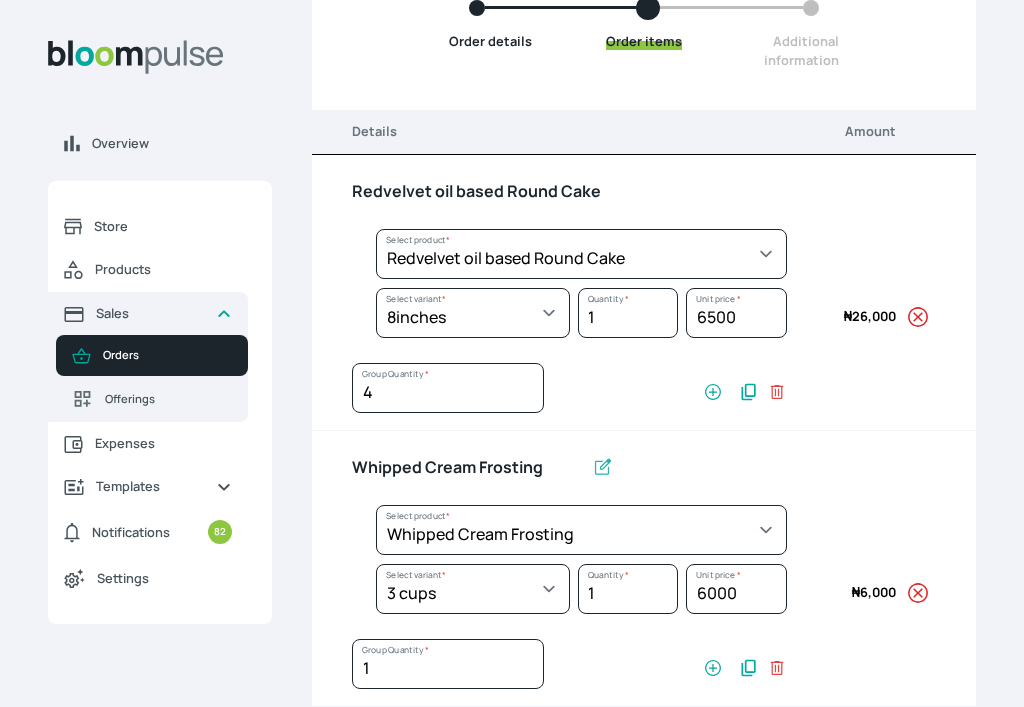 select on "fde2ff08-7291-4fbf-b13d-84aa5027fb42" 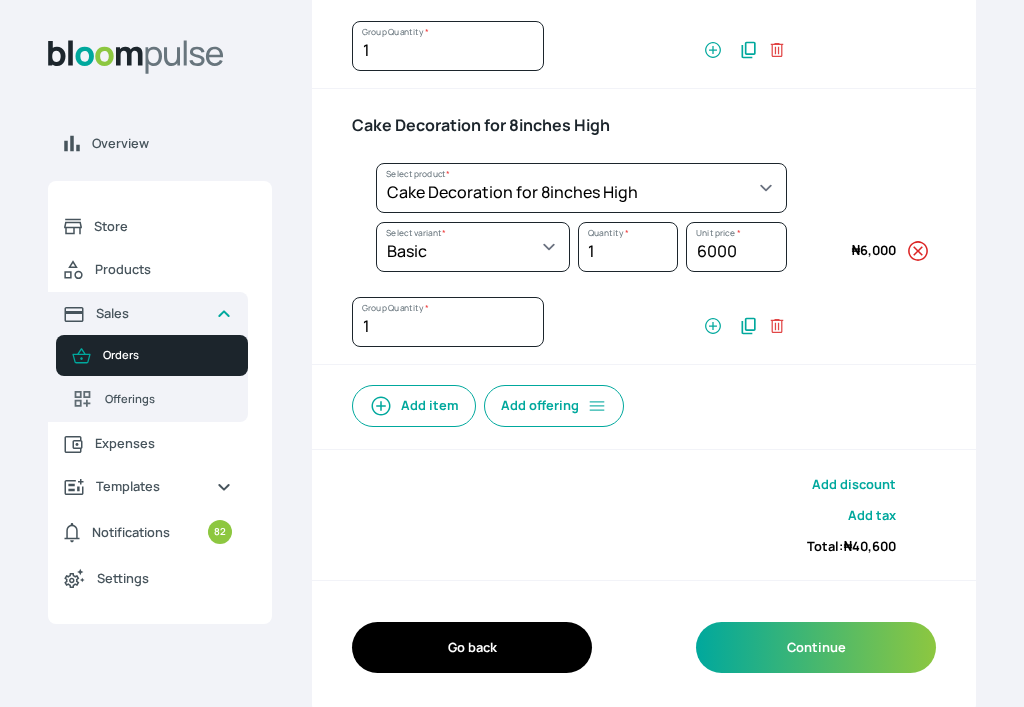 scroll, scrollTop: 816, scrollLeft: 0, axis: vertical 